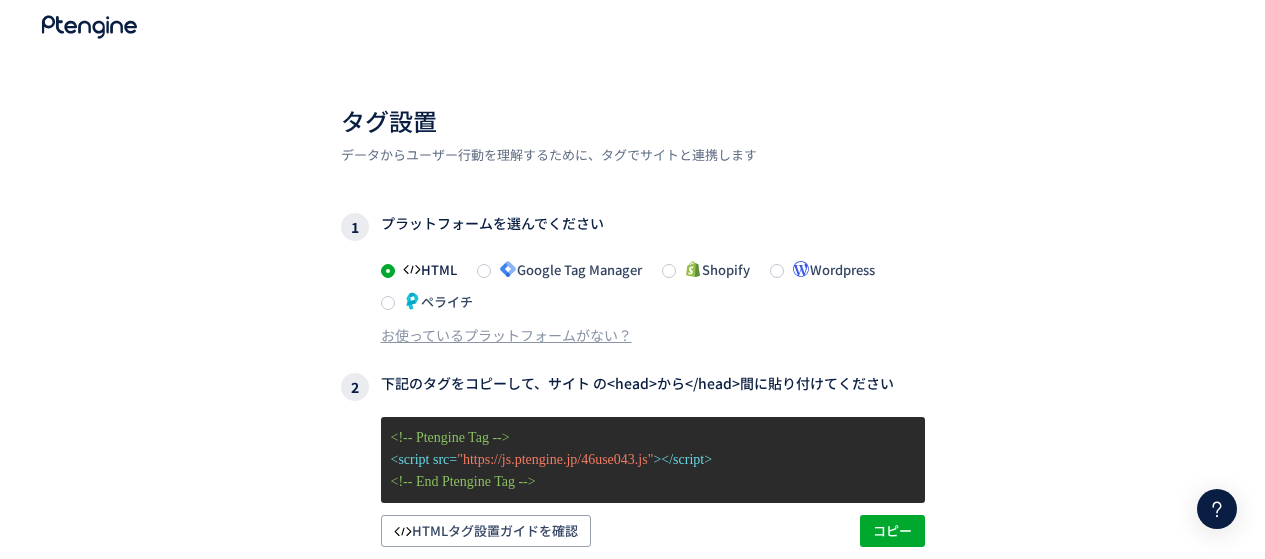 scroll, scrollTop: 0, scrollLeft: 0, axis: both 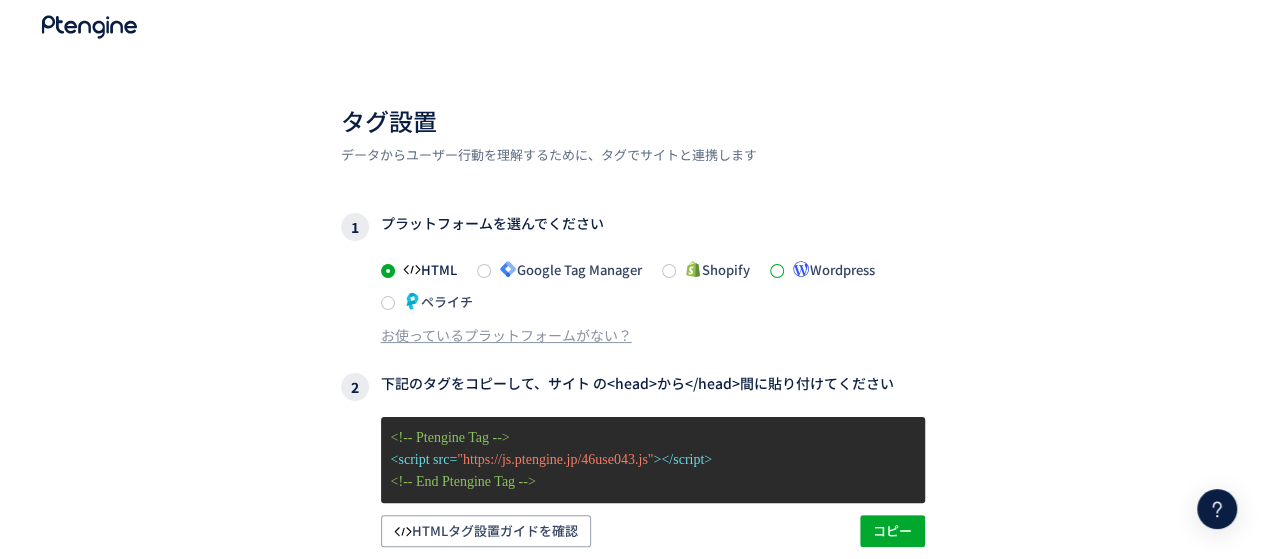 click at bounding box center [777, 271] 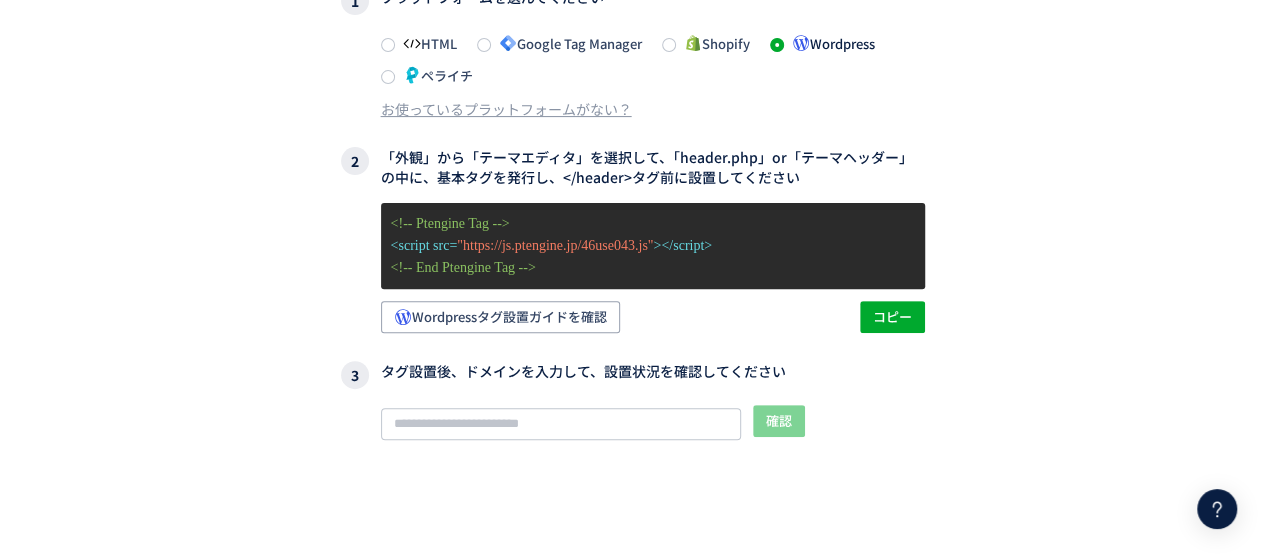 scroll, scrollTop: 228, scrollLeft: 0, axis: vertical 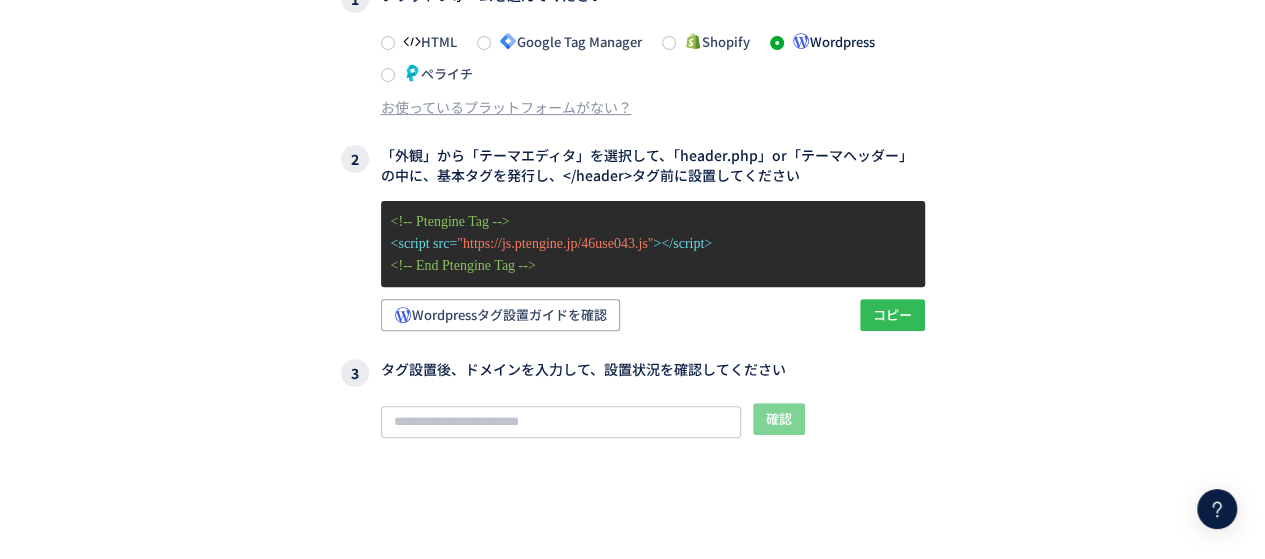 click on "コピー" at bounding box center (892, 315) 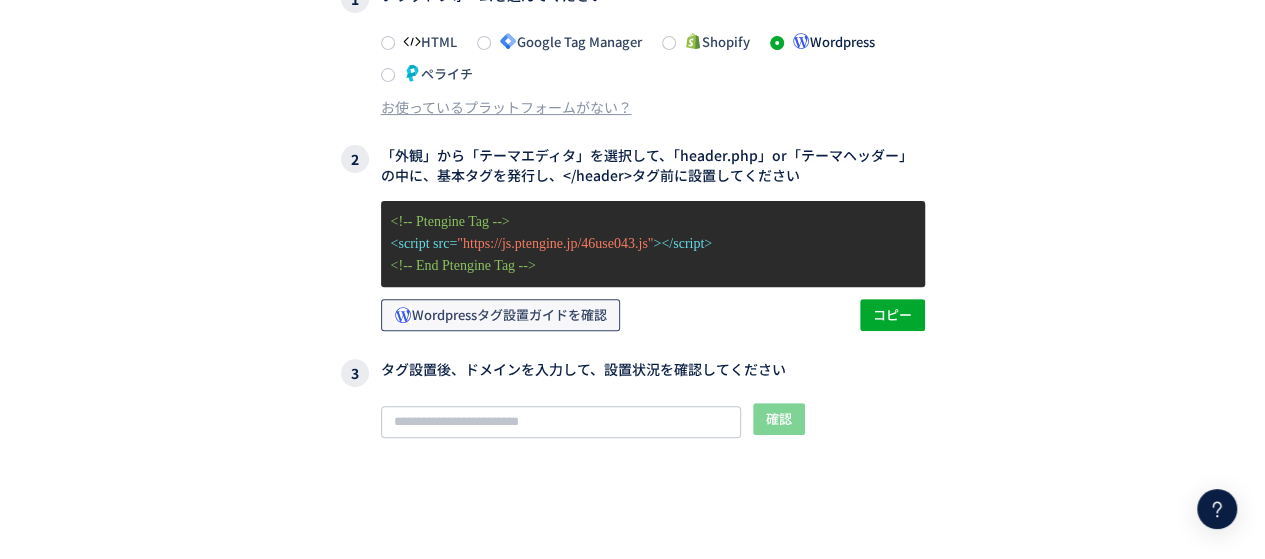 click on "Wordpressタグ設置ガイドを確認" at bounding box center (500, 315) 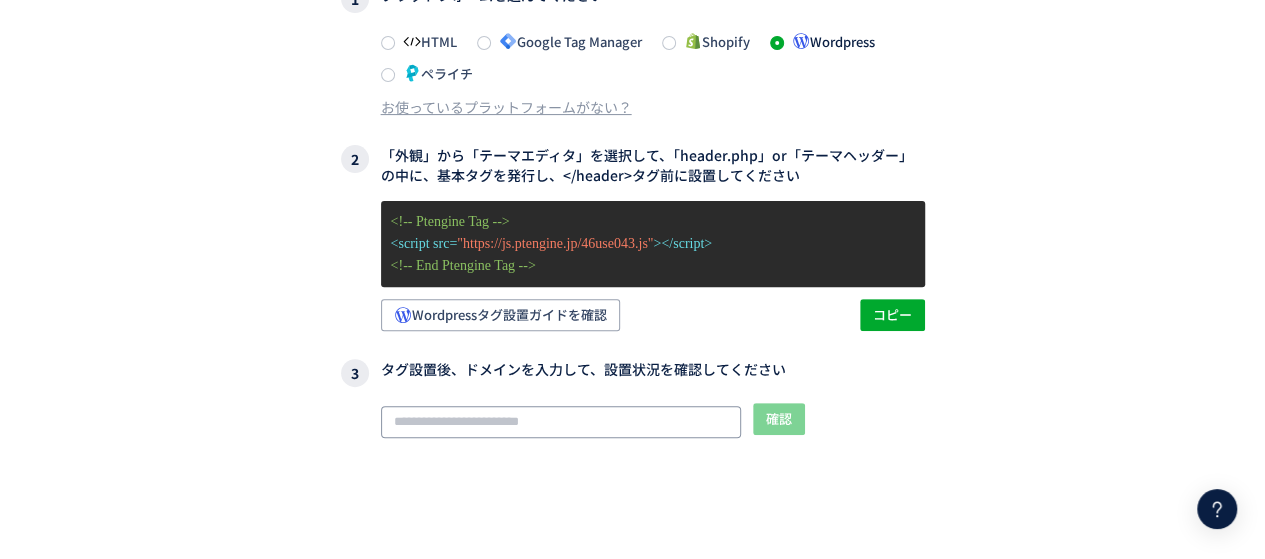 click 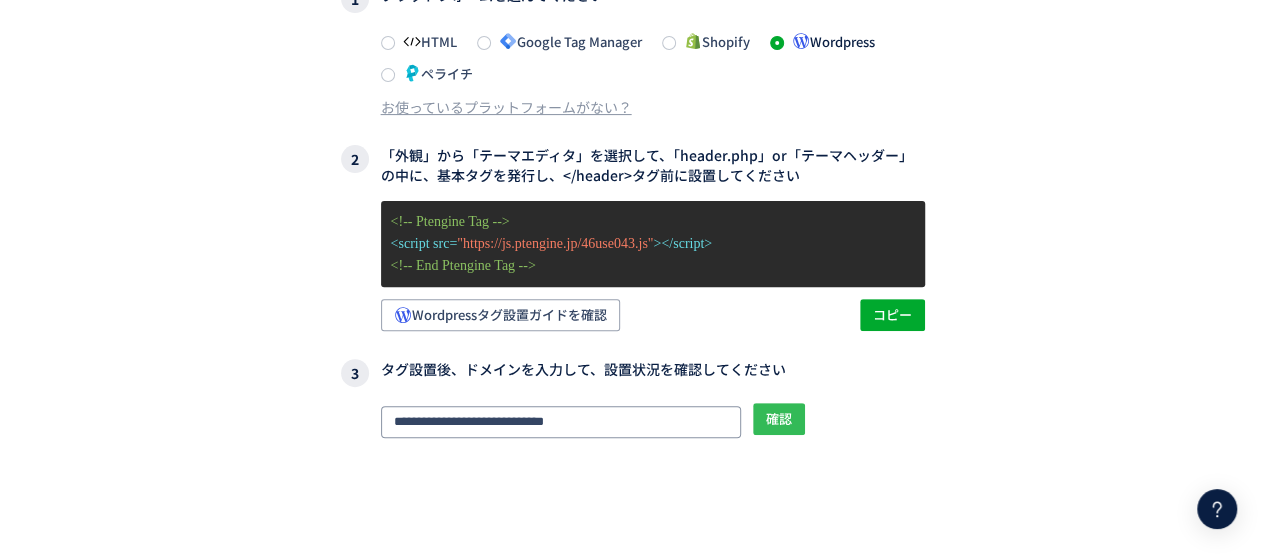 type on "**********" 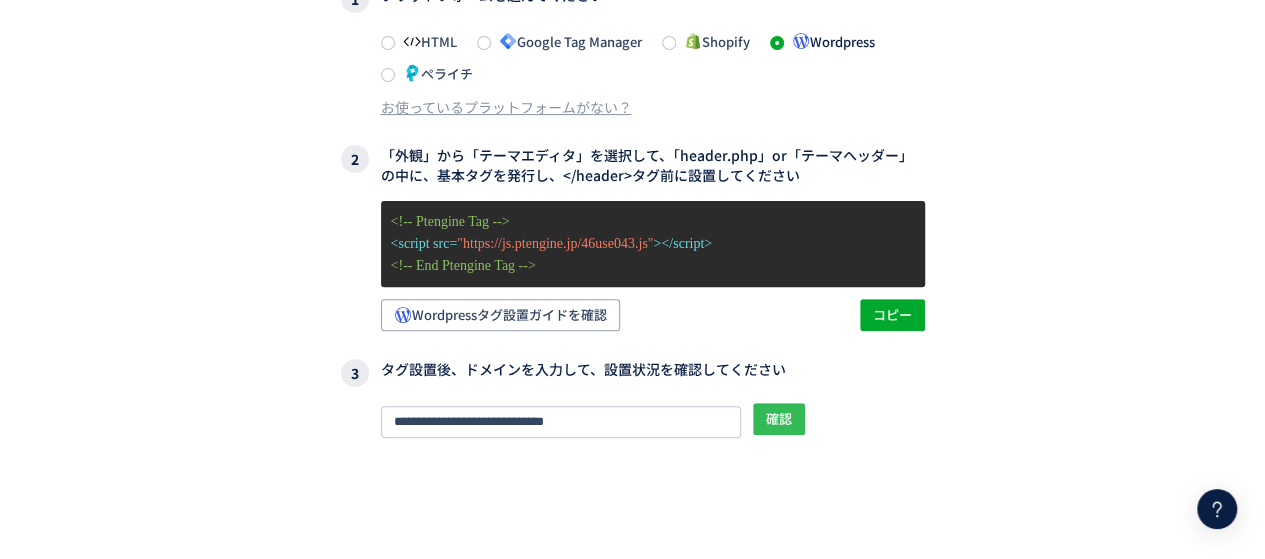 click on "確認" at bounding box center (779, 419) 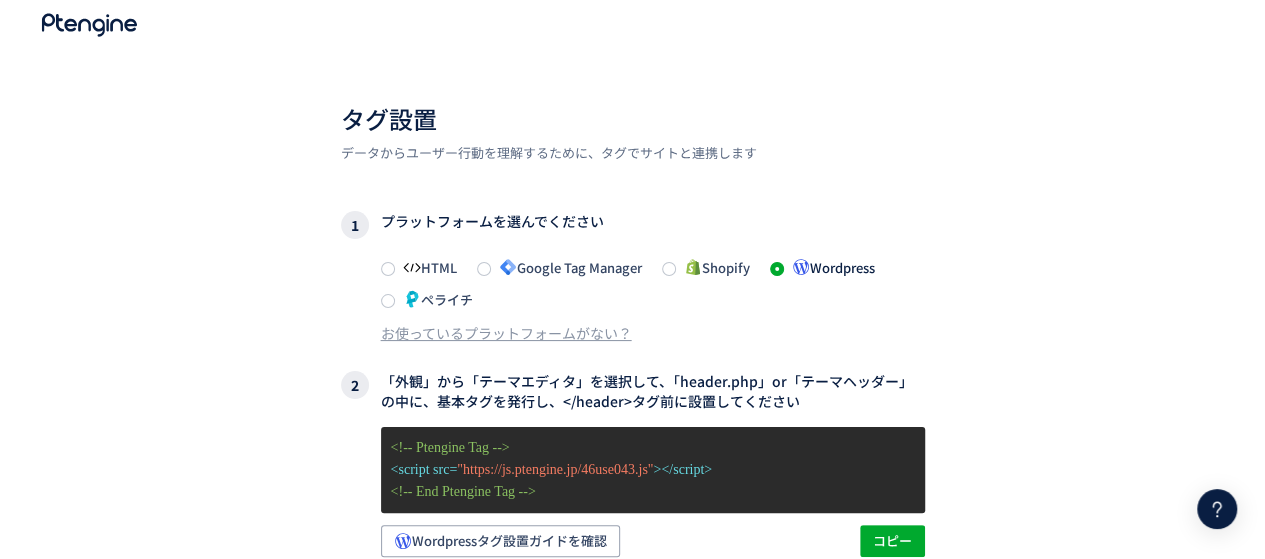 scroll, scrollTop: 206, scrollLeft: 0, axis: vertical 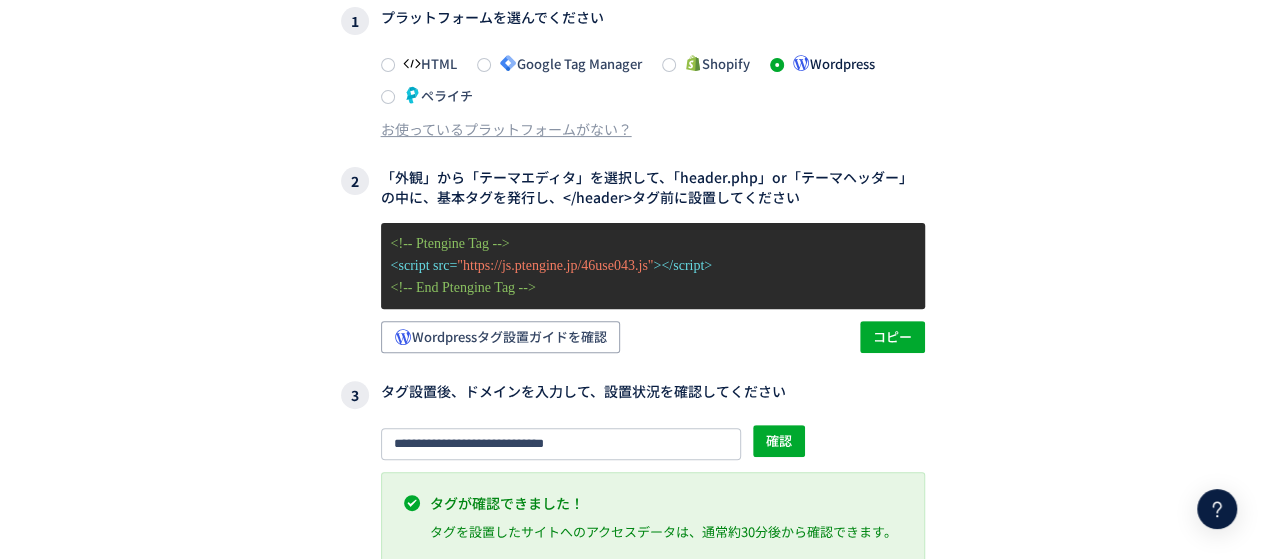click on "**********" 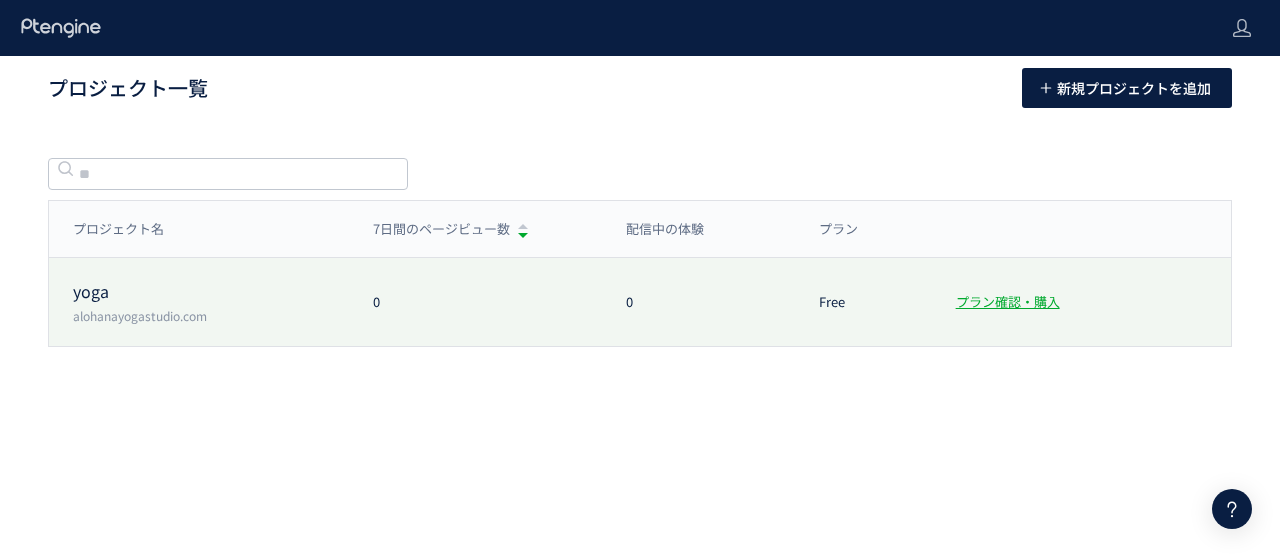 scroll, scrollTop: 0, scrollLeft: 0, axis: both 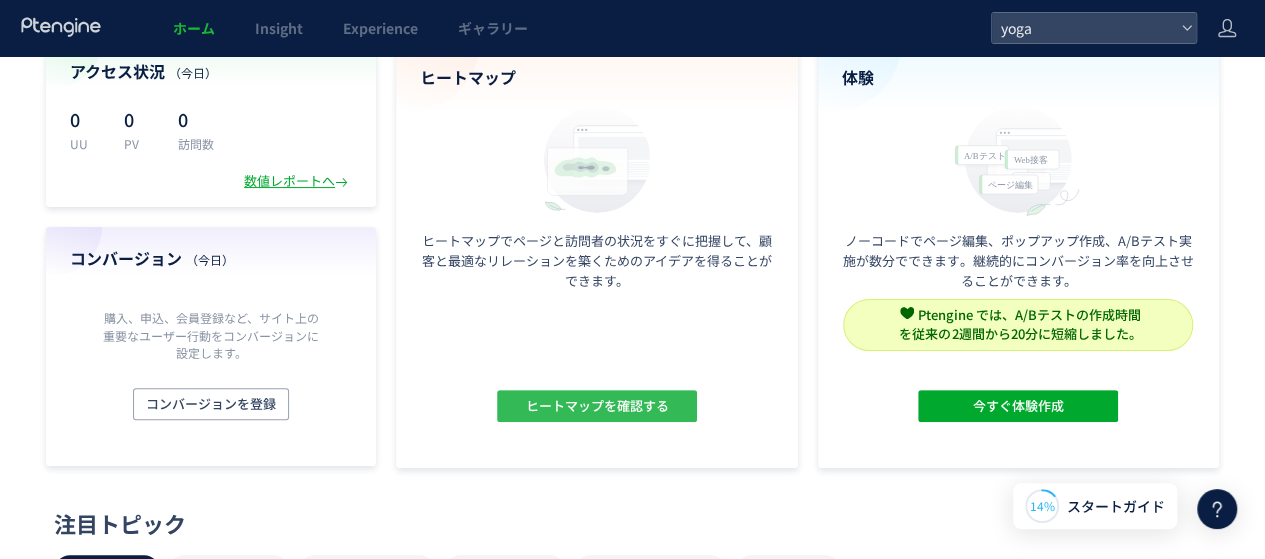 click on "ヒートマップを確認する" at bounding box center [596, 406] 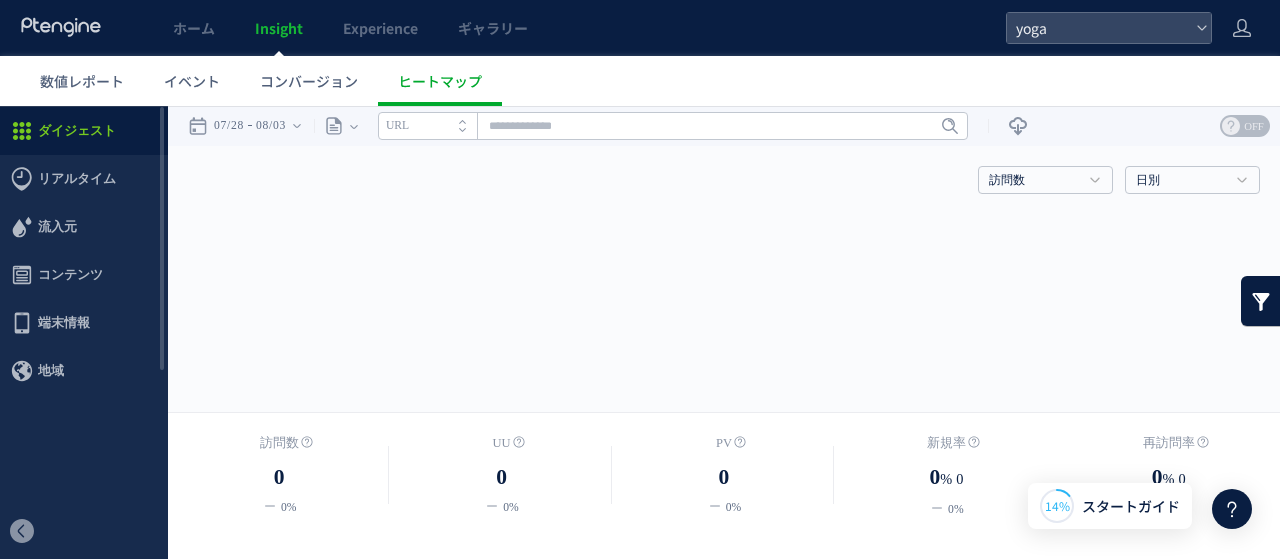 scroll, scrollTop: 0, scrollLeft: 0, axis: both 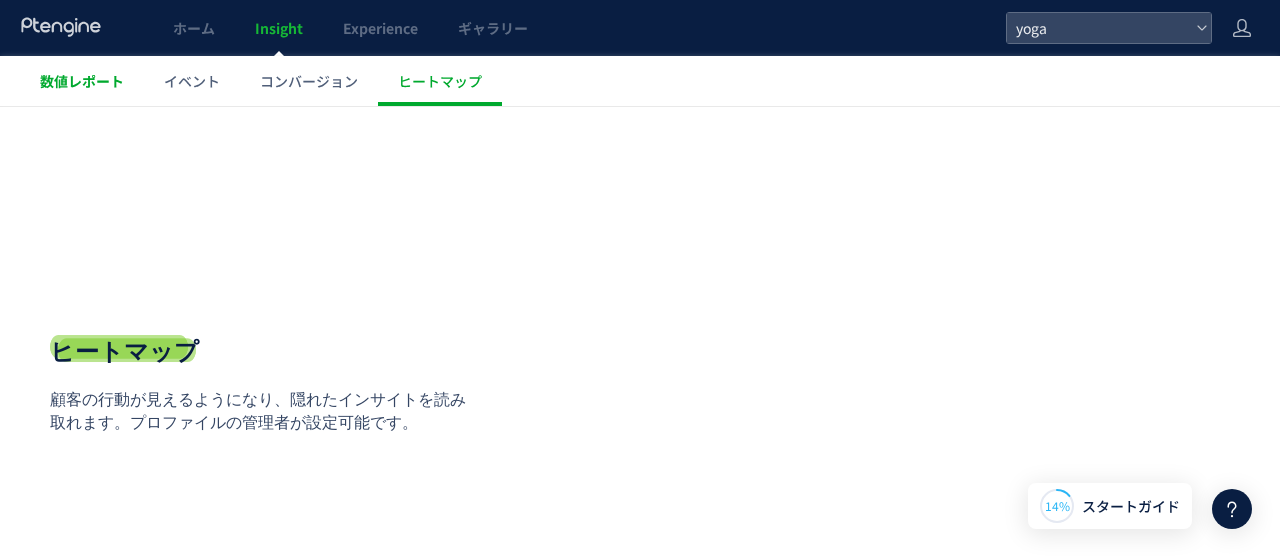 click on "数値レポート" at bounding box center (82, 81) 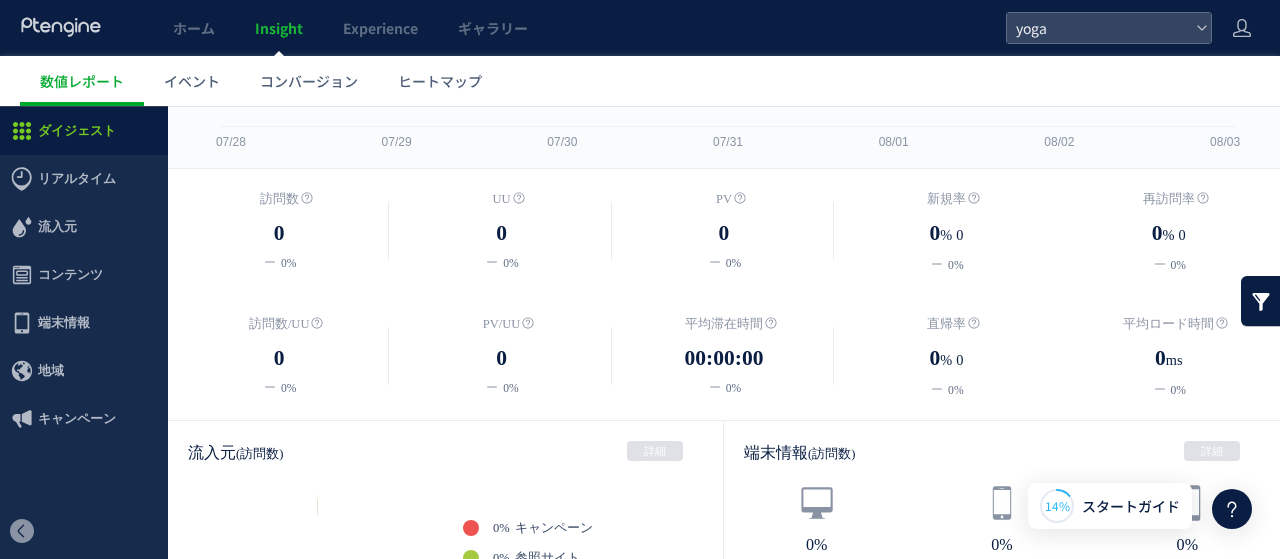 scroll, scrollTop: 0, scrollLeft: 0, axis: both 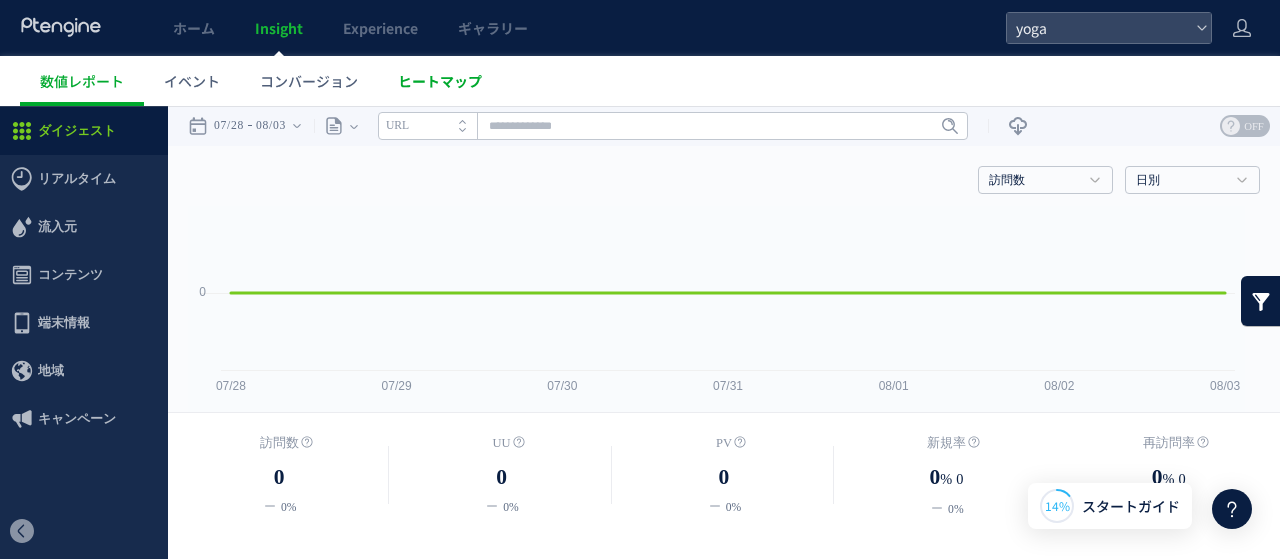 click on "ヒートマップ" at bounding box center (440, 81) 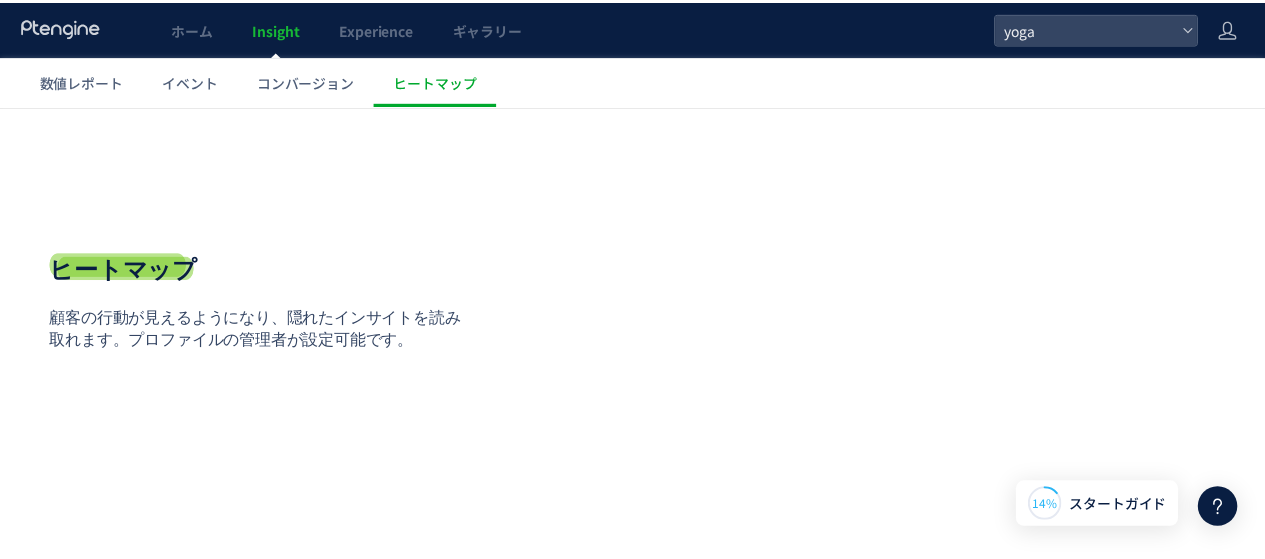 scroll, scrollTop: 136, scrollLeft: 0, axis: vertical 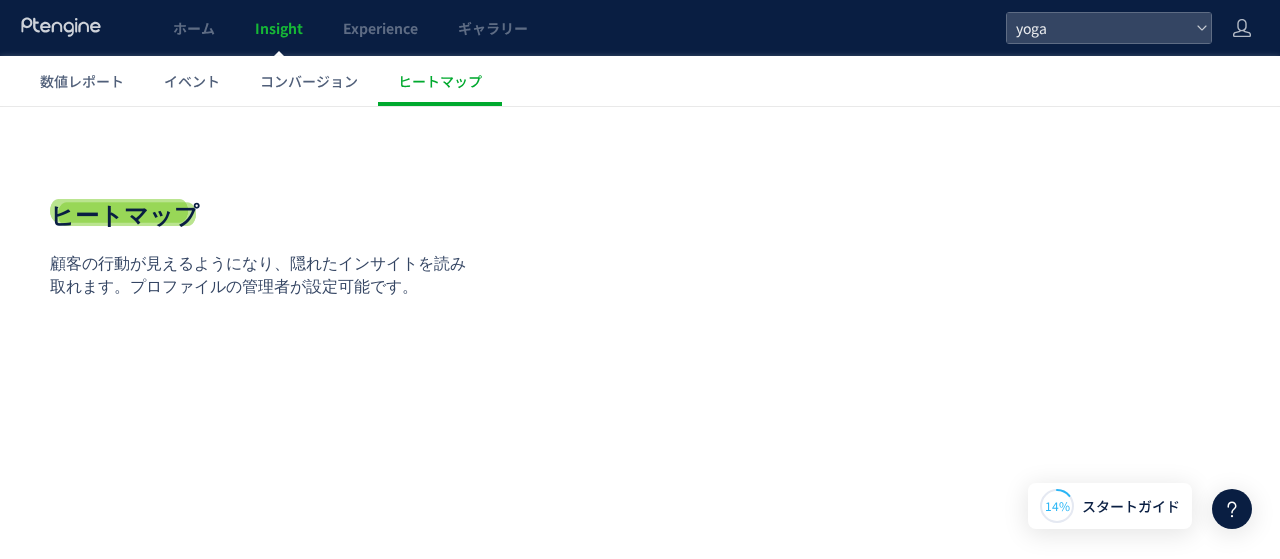 click on "顧客の行動が見えるようになり、隠れたインサイトを読み取れます。プロファイルの管理者が設定可能です。" at bounding box center (265, 276) 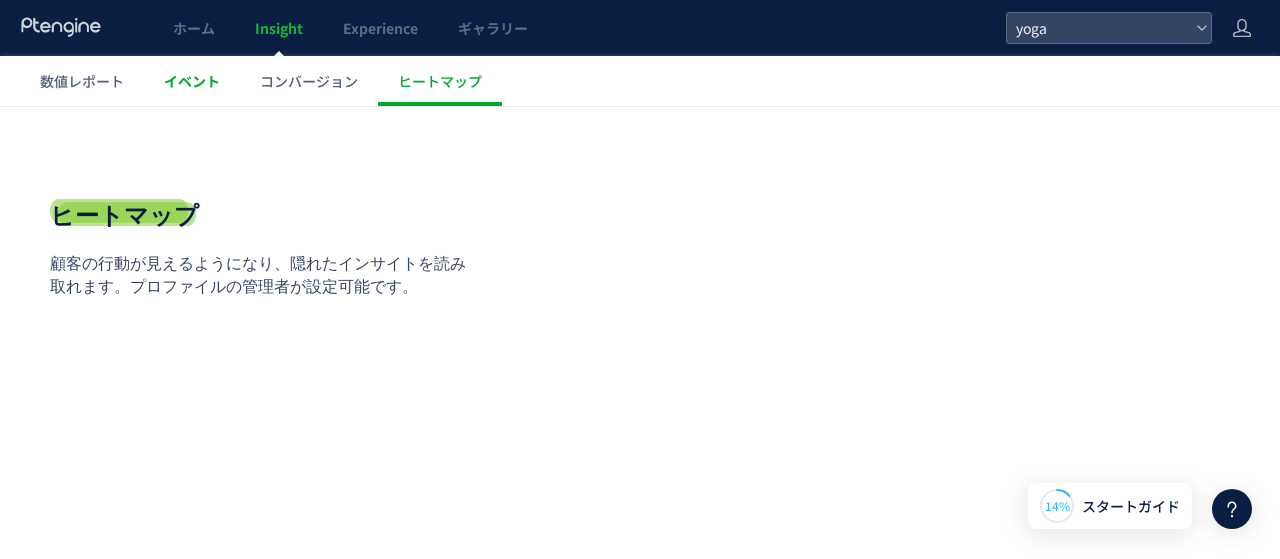 click on "イベント" at bounding box center [192, 81] 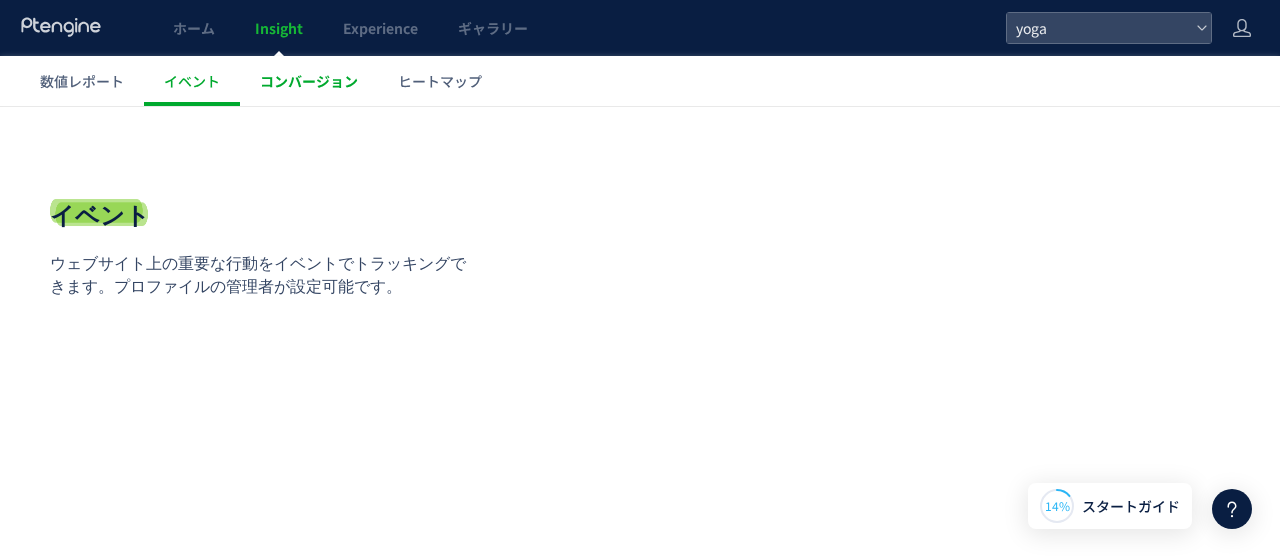 click on "コンバージョン" at bounding box center (309, 81) 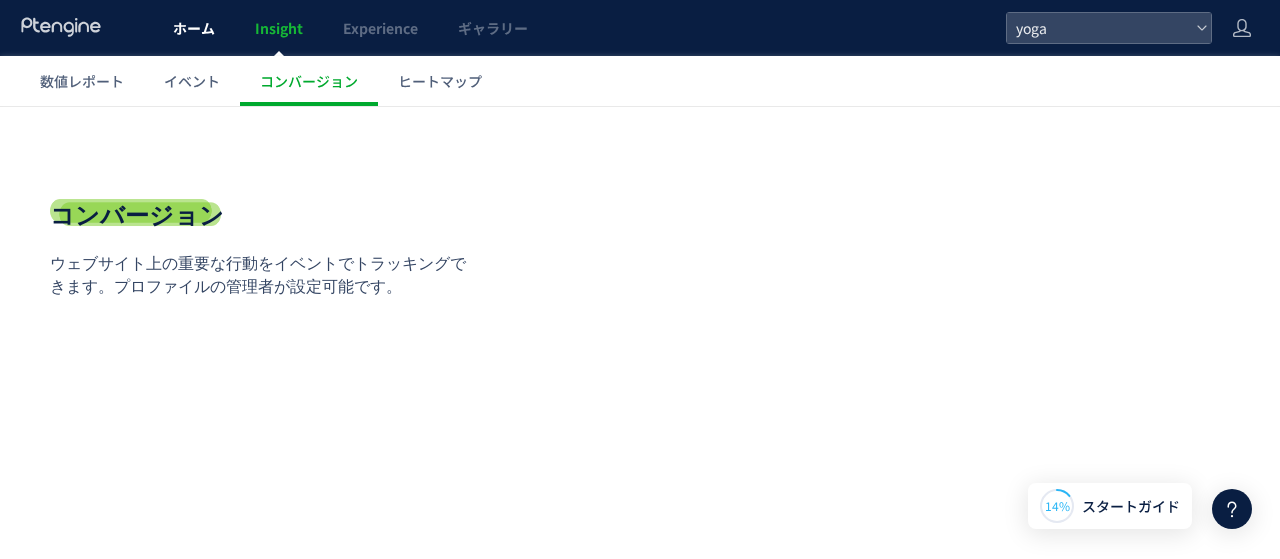click on "ホーム" at bounding box center (194, 28) 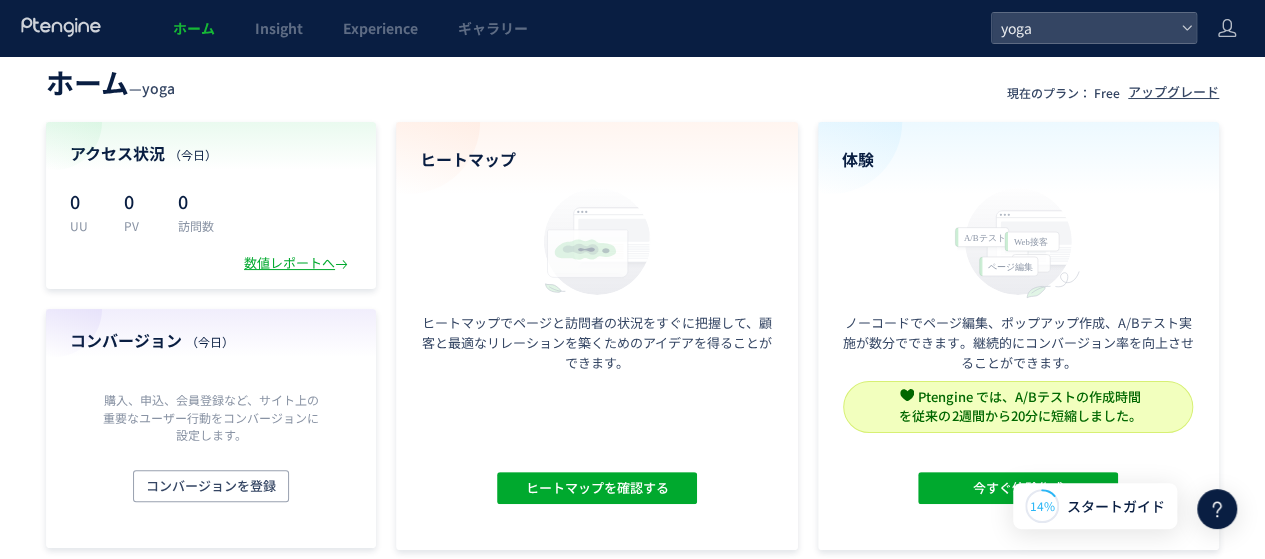 scroll, scrollTop: 0, scrollLeft: 0, axis: both 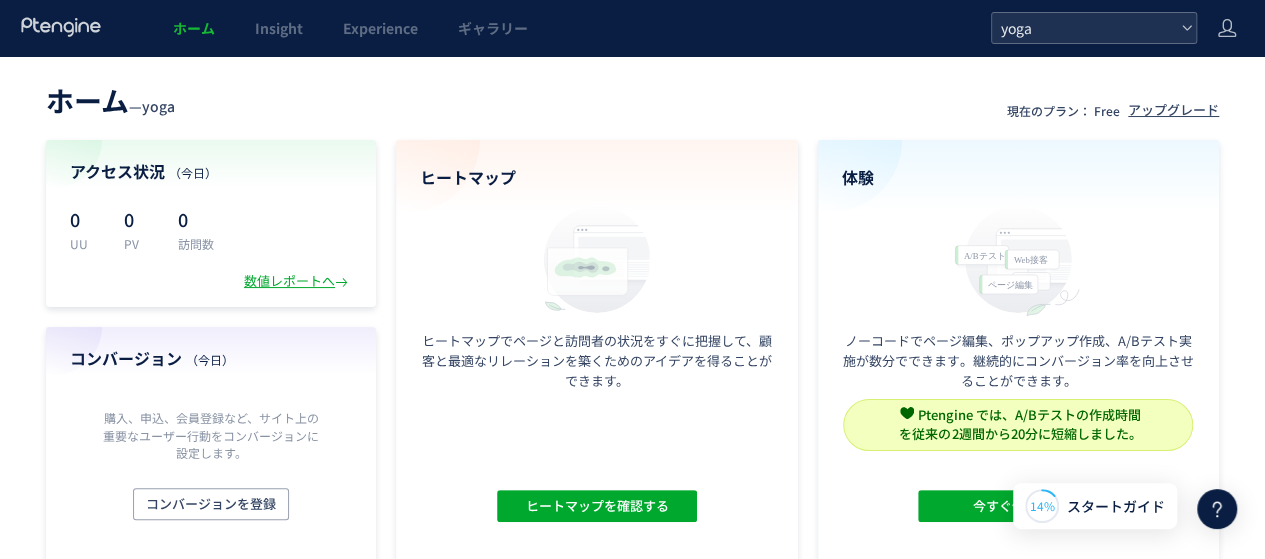 click on "yoga" 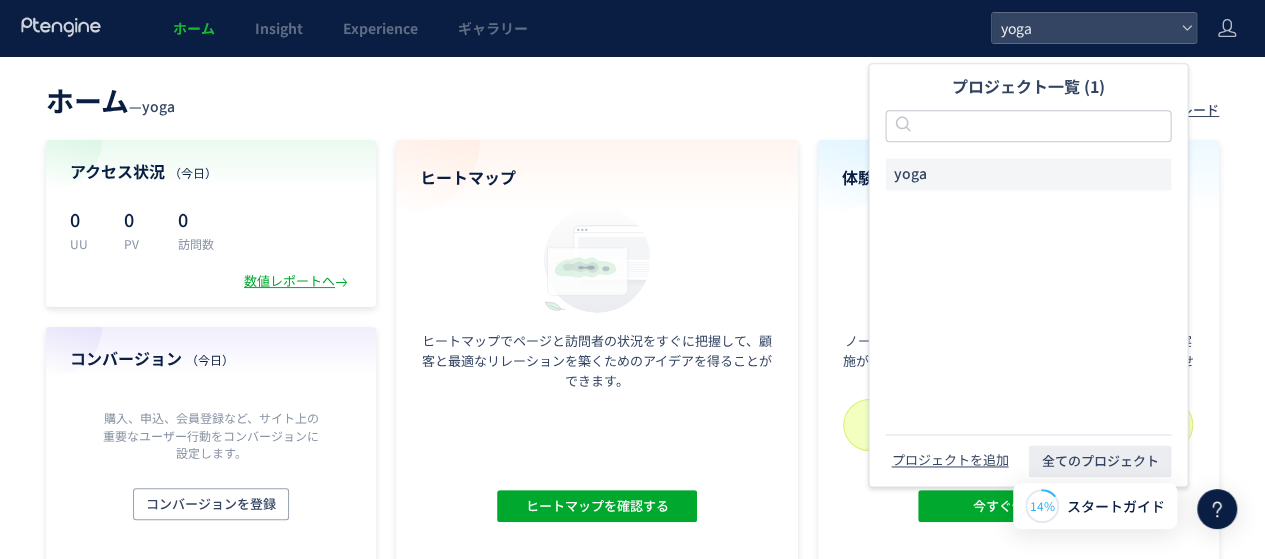 click on "yoga" 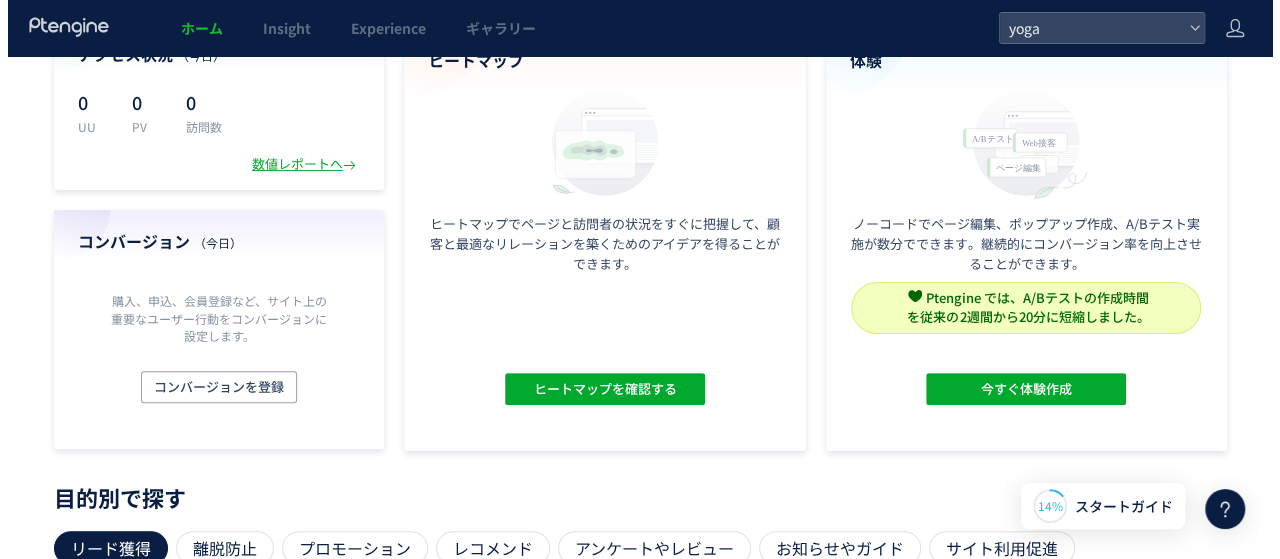 scroll, scrollTop: 0, scrollLeft: 0, axis: both 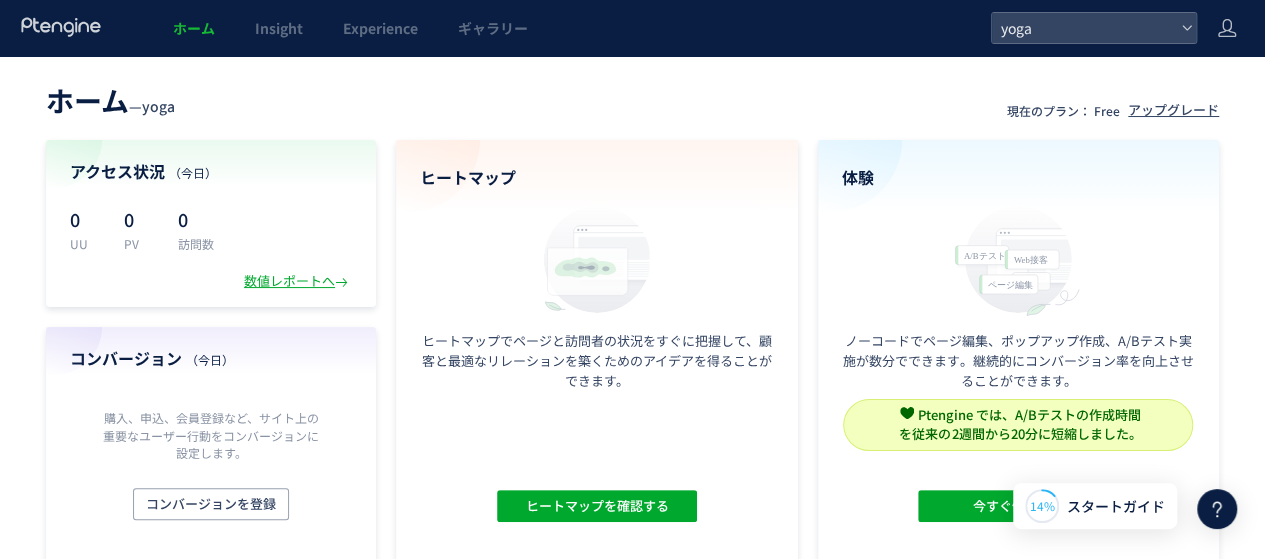 click on "ホーム" at bounding box center [194, 28] 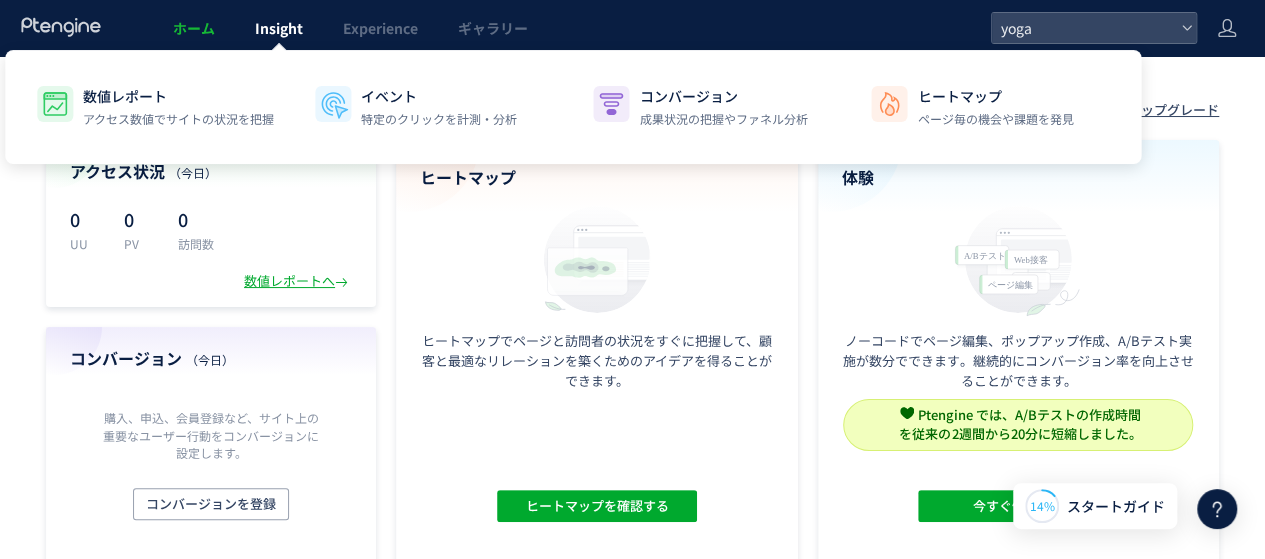 click on "Insight" 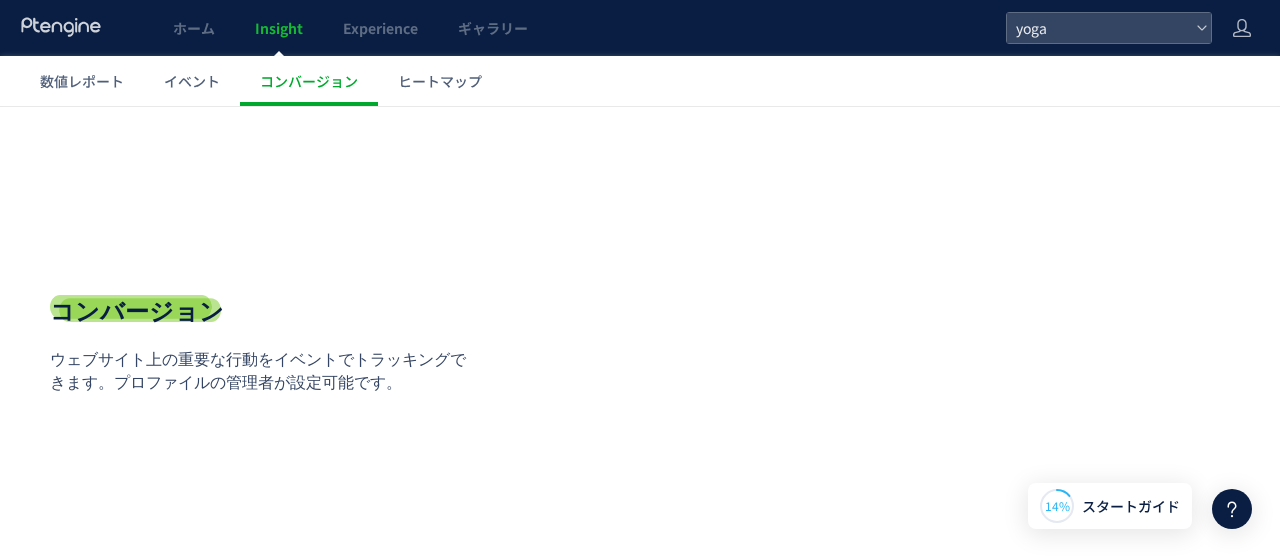 scroll, scrollTop: 0, scrollLeft: 0, axis: both 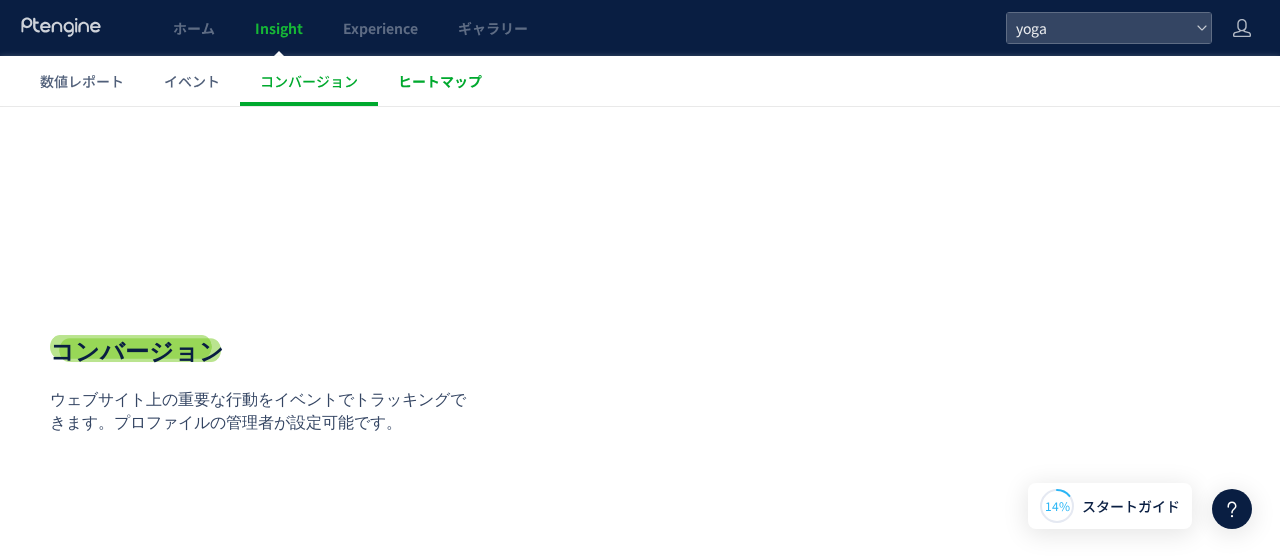 click on "ヒートマップ" at bounding box center [440, 81] 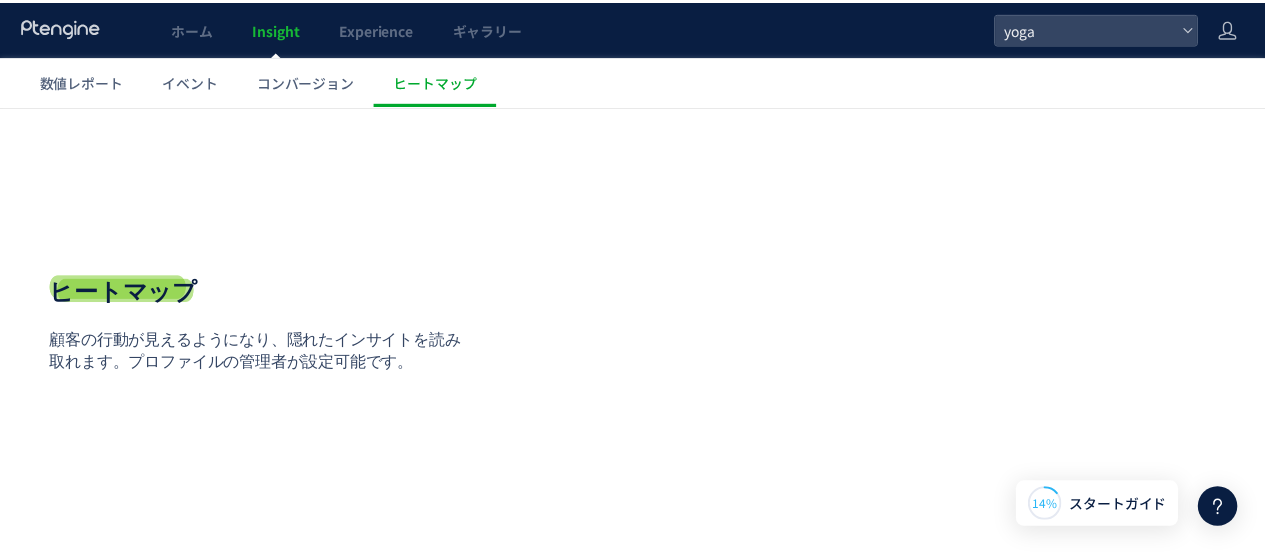 scroll, scrollTop: 0, scrollLeft: 0, axis: both 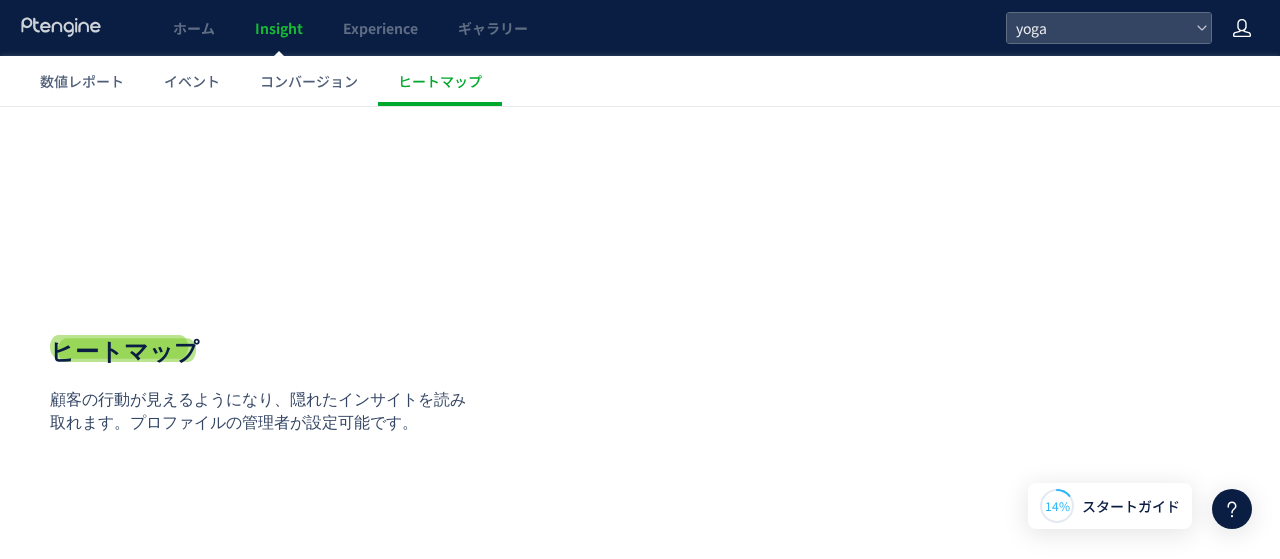 click 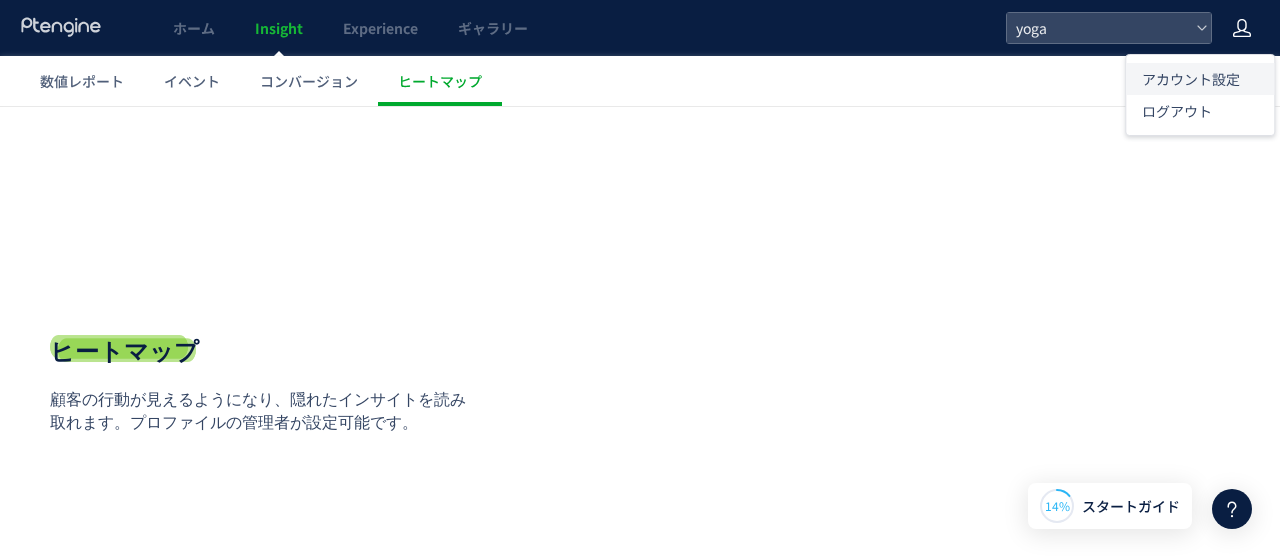 click on "アカウント設定" at bounding box center [1191, 79] 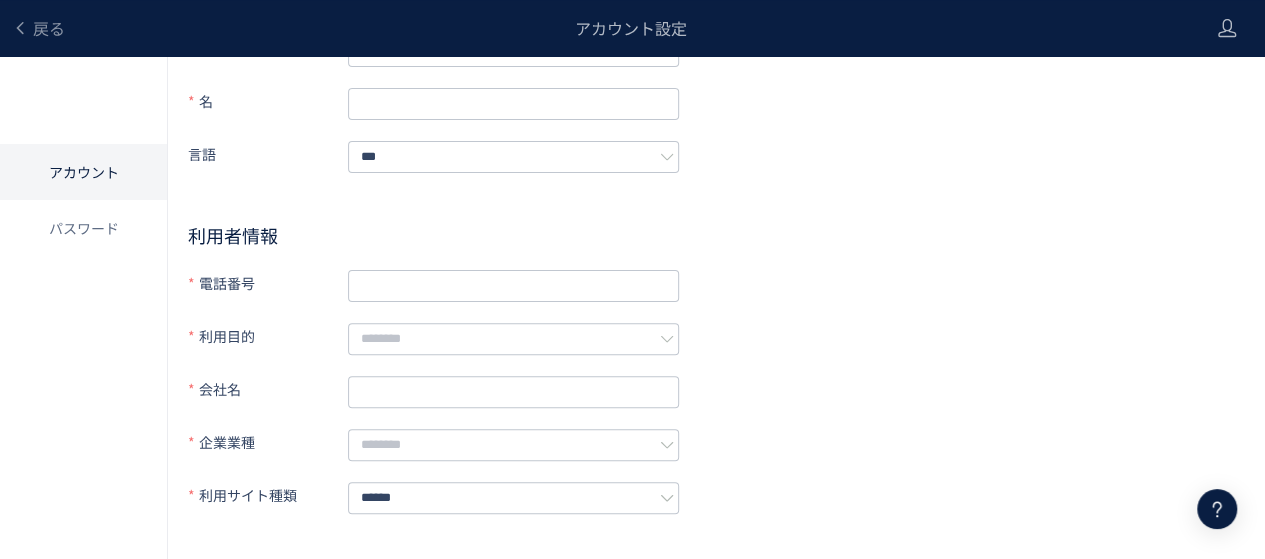 scroll, scrollTop: 0, scrollLeft: 0, axis: both 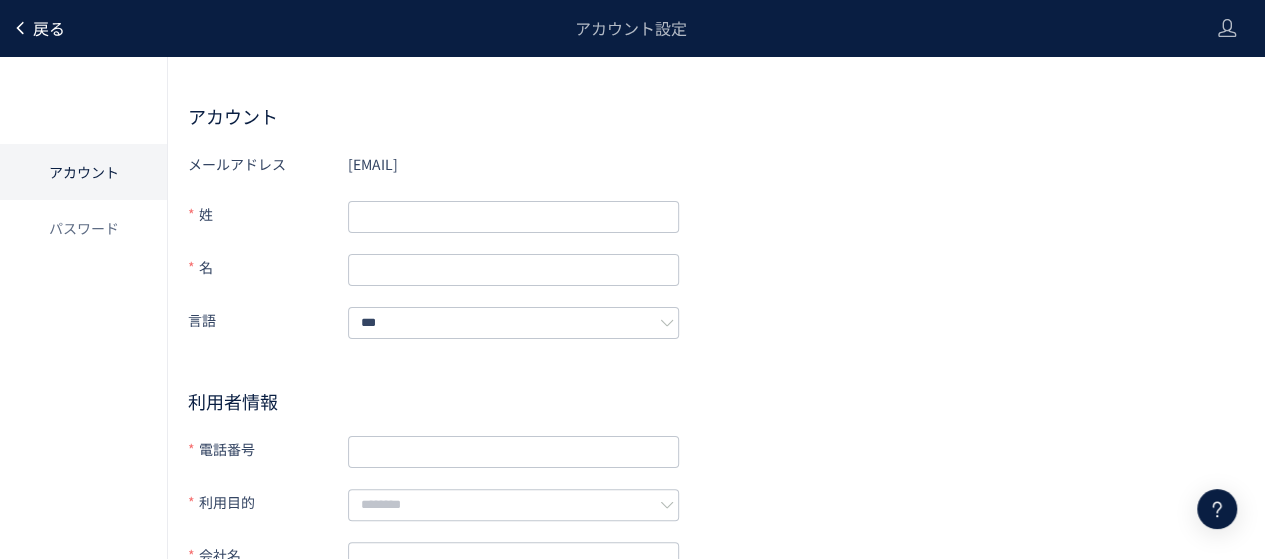 click 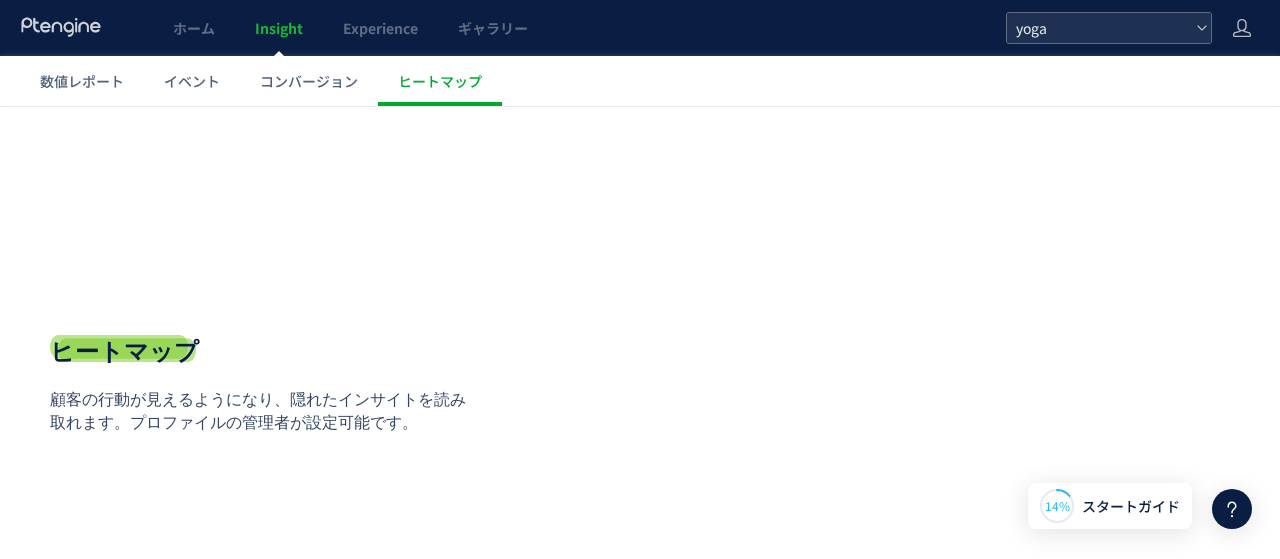 click on "yoga" at bounding box center (1099, 28) 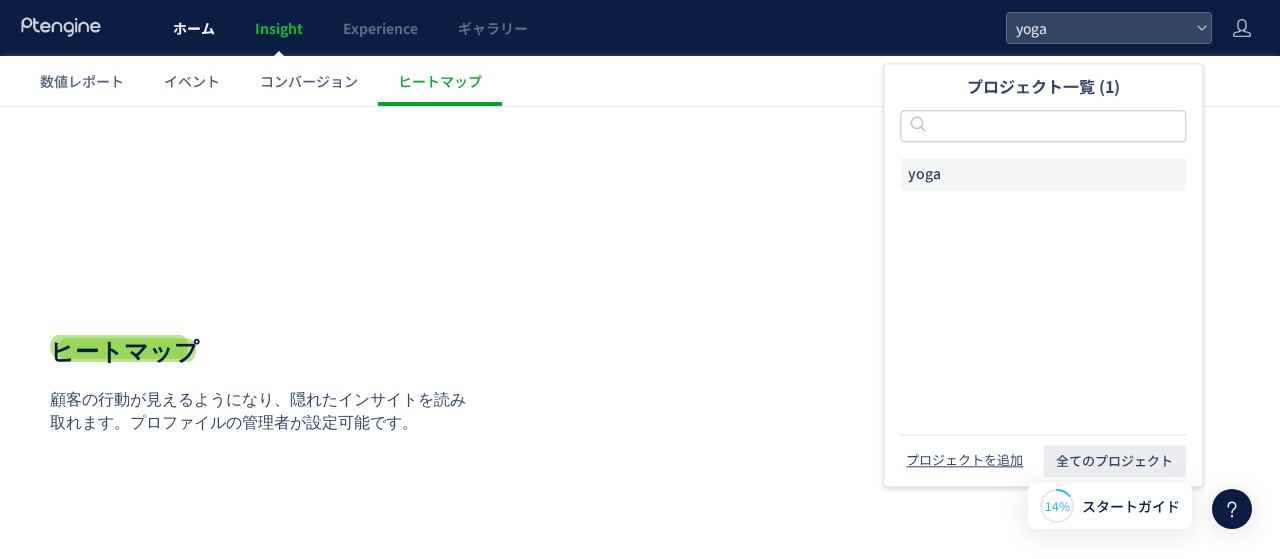 click on "ホーム" at bounding box center (194, 28) 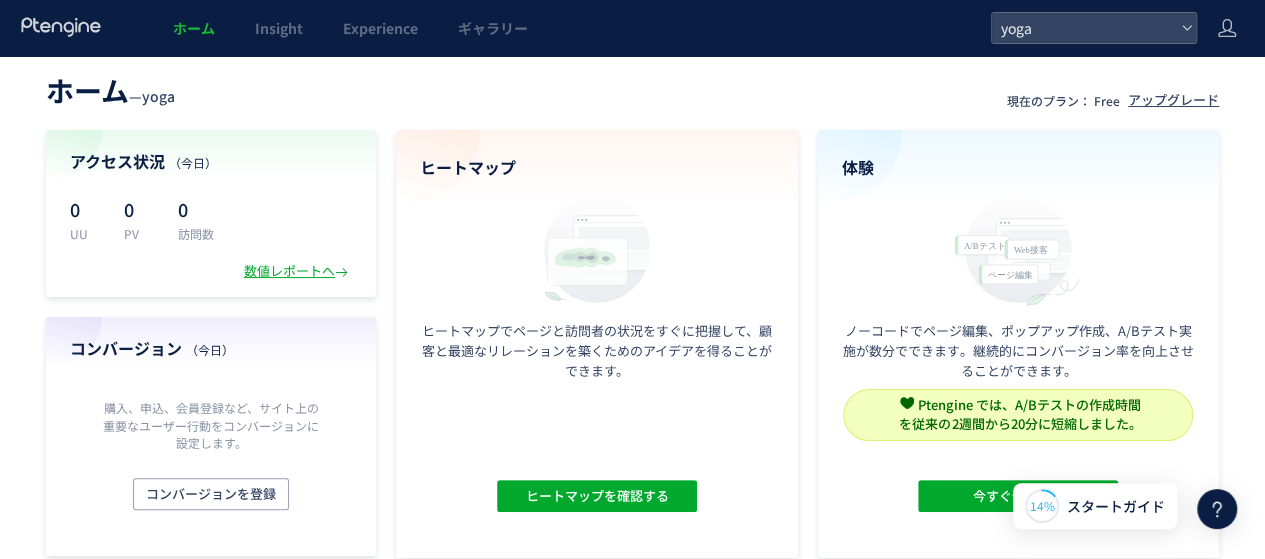 scroll, scrollTop: 2, scrollLeft: 0, axis: vertical 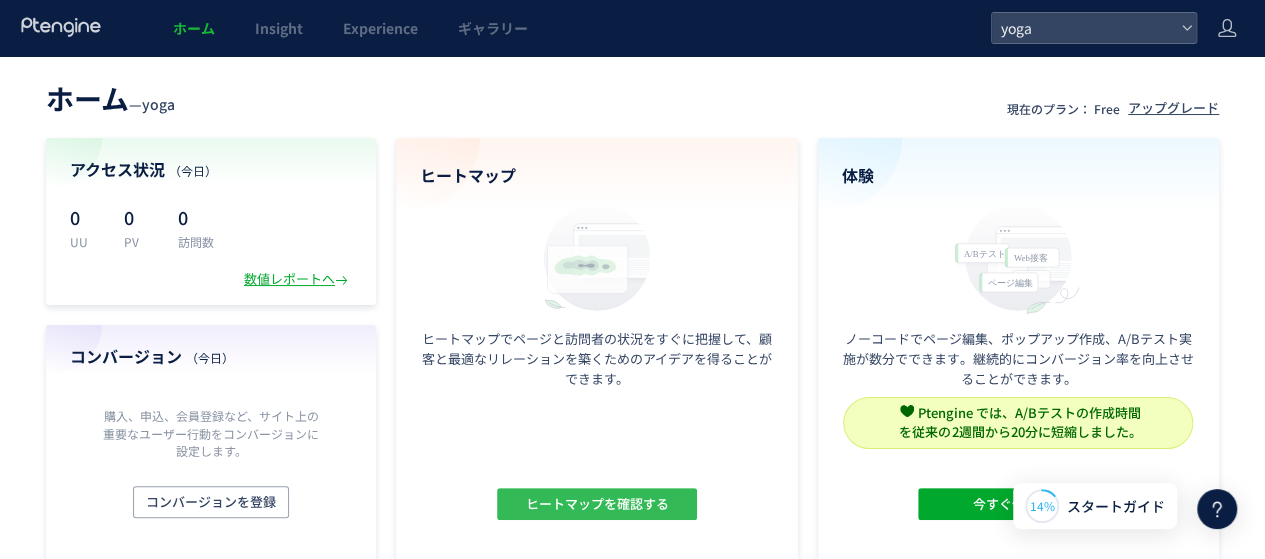 click on "ヒートマップを確認する" at bounding box center [596, 504] 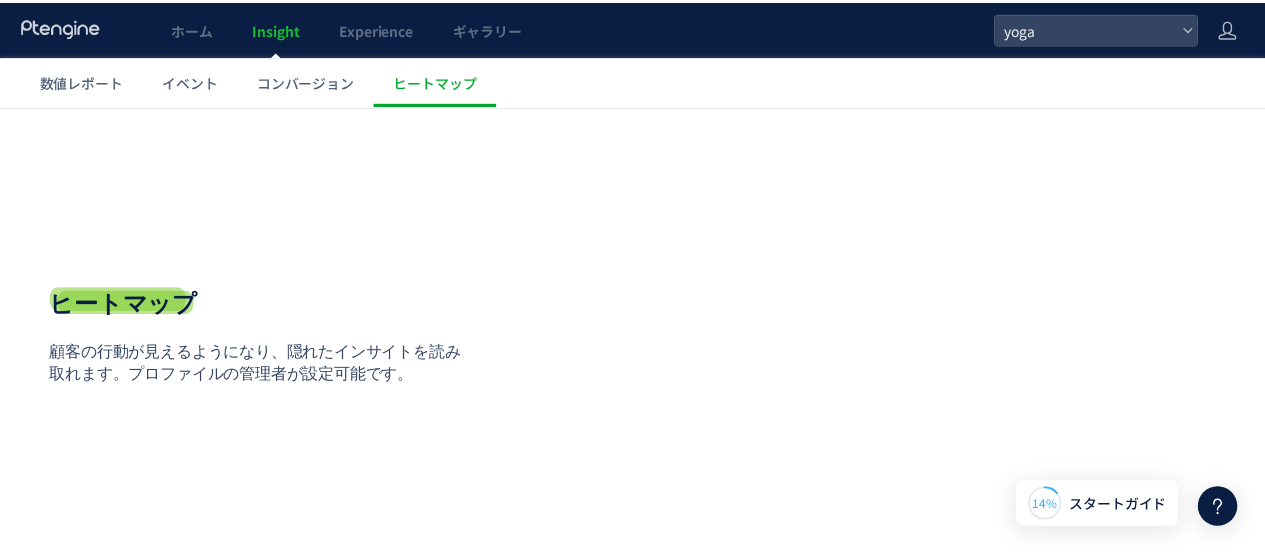 scroll, scrollTop: 0, scrollLeft: 0, axis: both 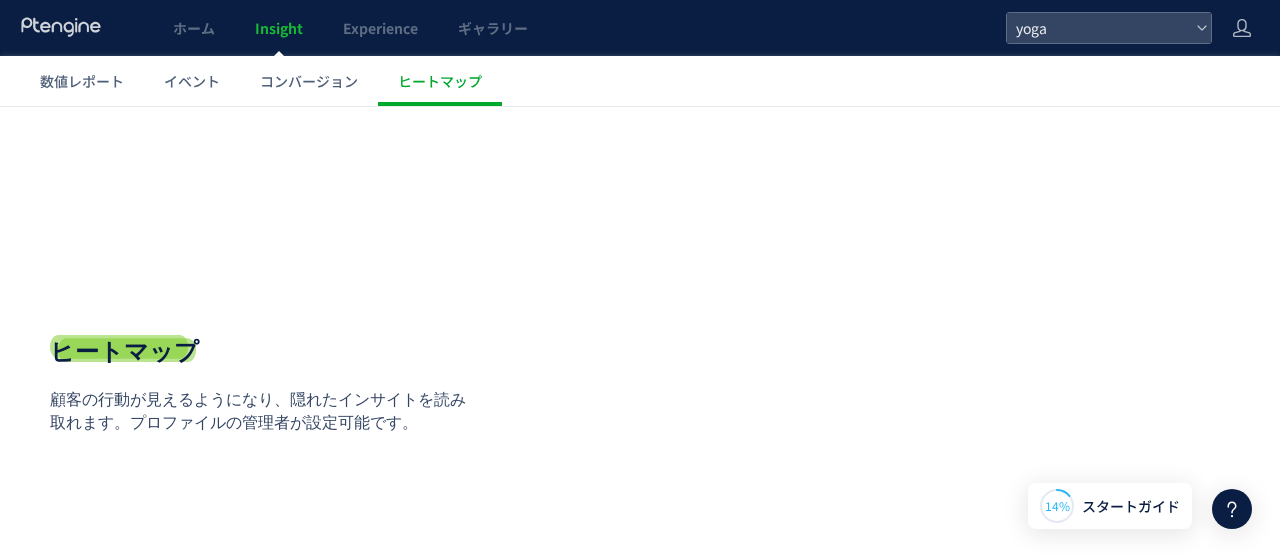 click 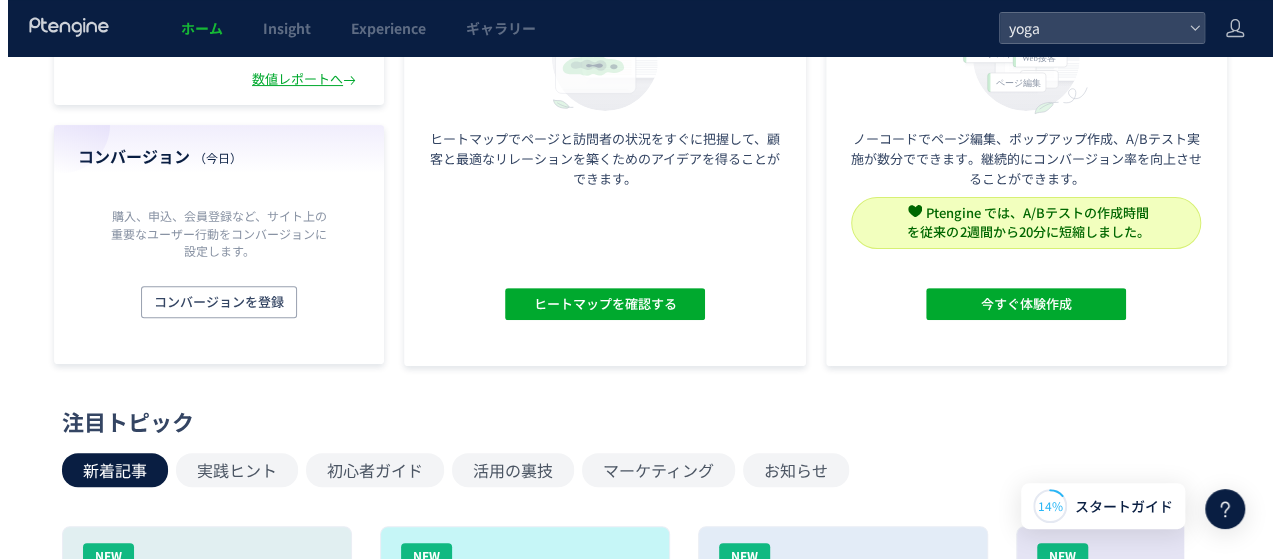 scroll, scrollTop: 0, scrollLeft: 0, axis: both 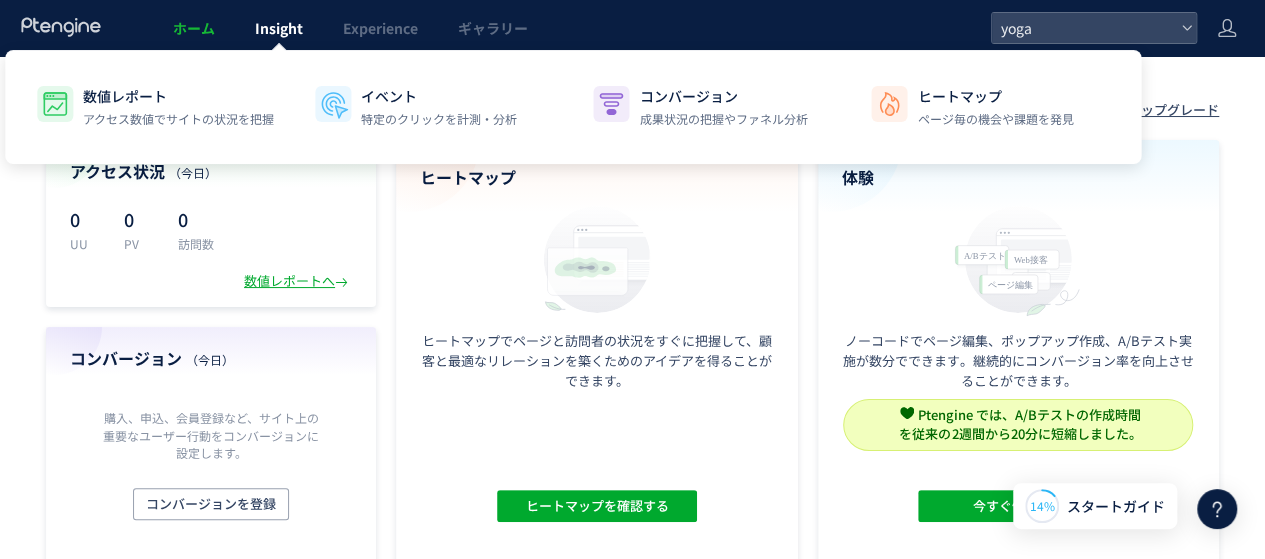 click on "Insight" at bounding box center [279, 28] 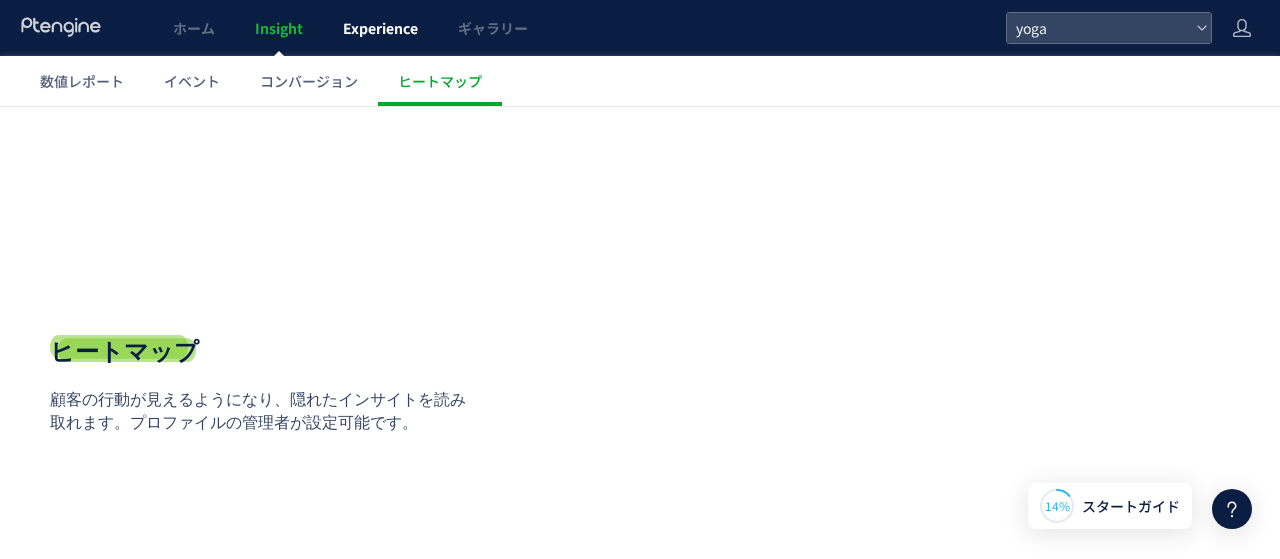 click on "Experience" at bounding box center [380, 28] 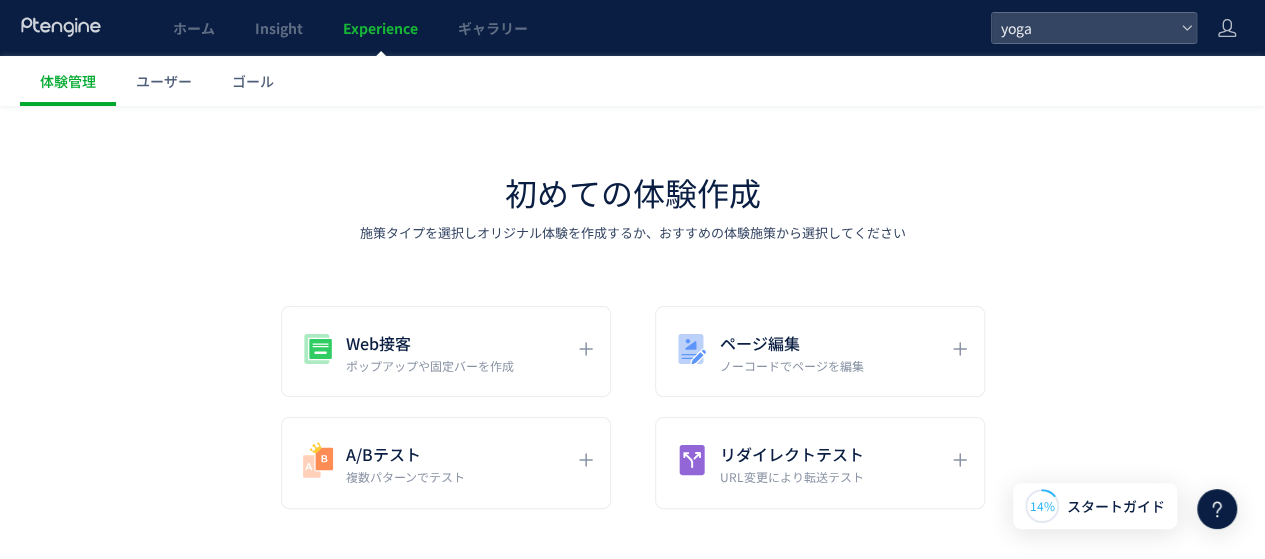 click on "ギャラリー" at bounding box center [493, 28] 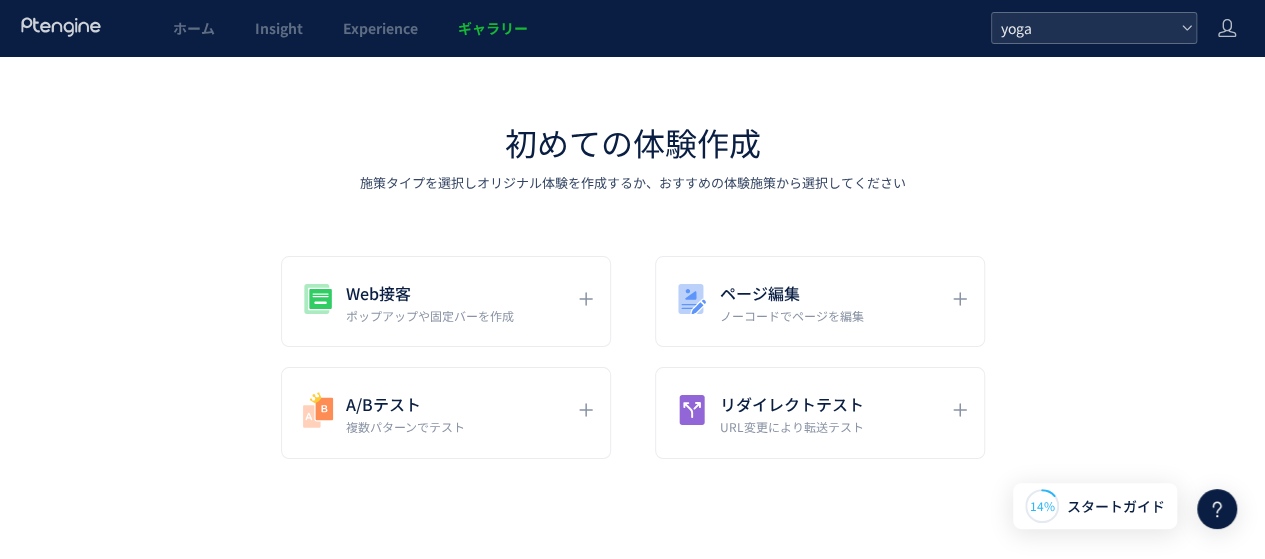 click 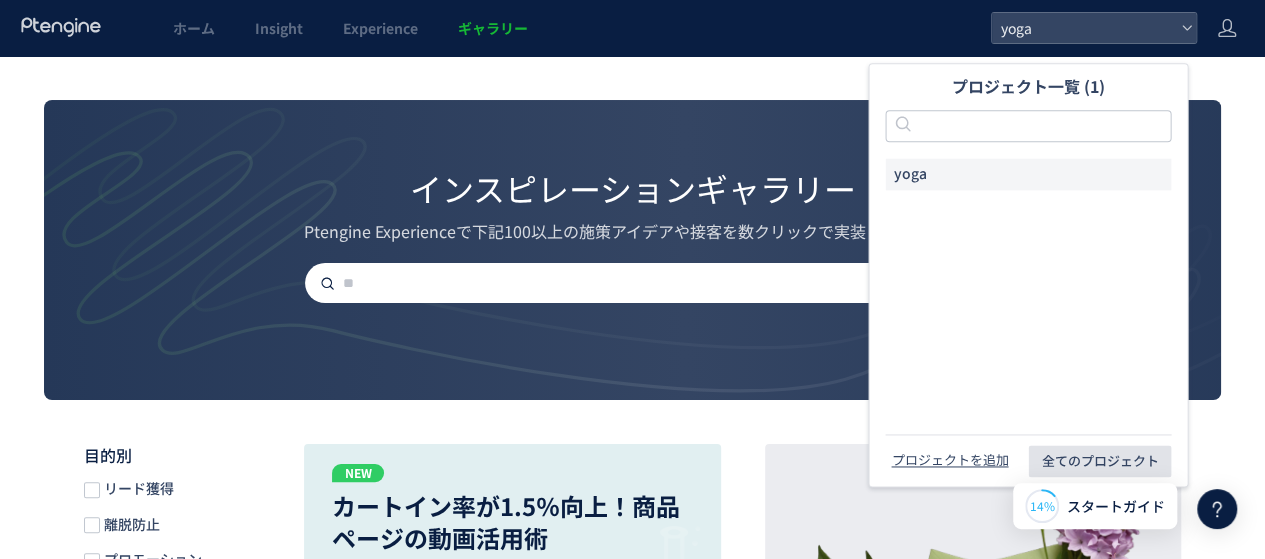 click on "全てのプロジェクト" at bounding box center [1099, 461] 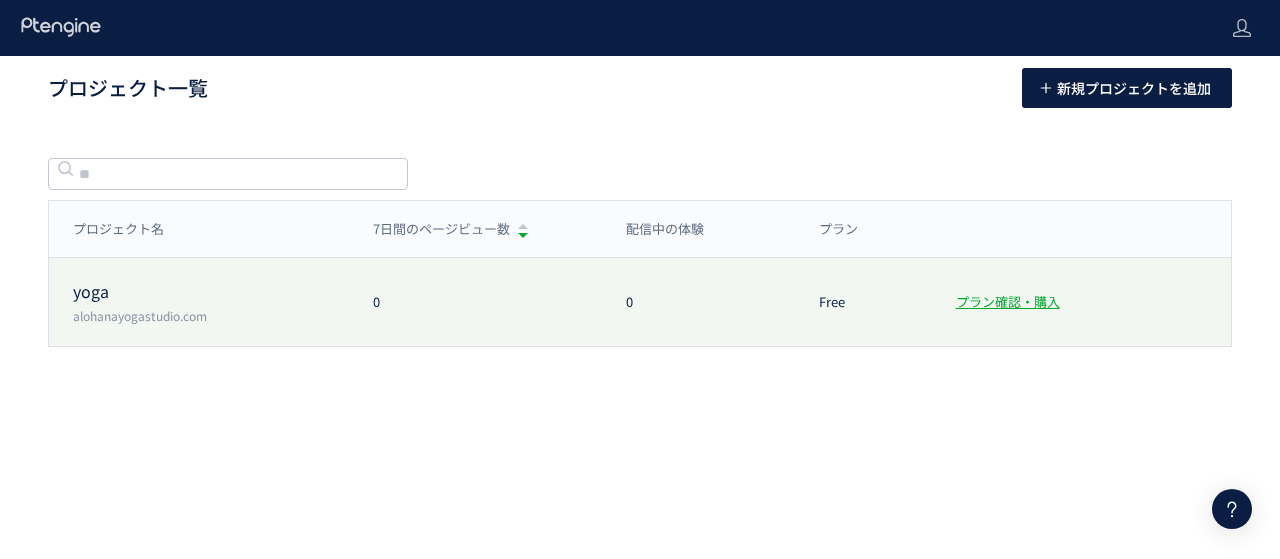 click on "alohanayogastudio.com" 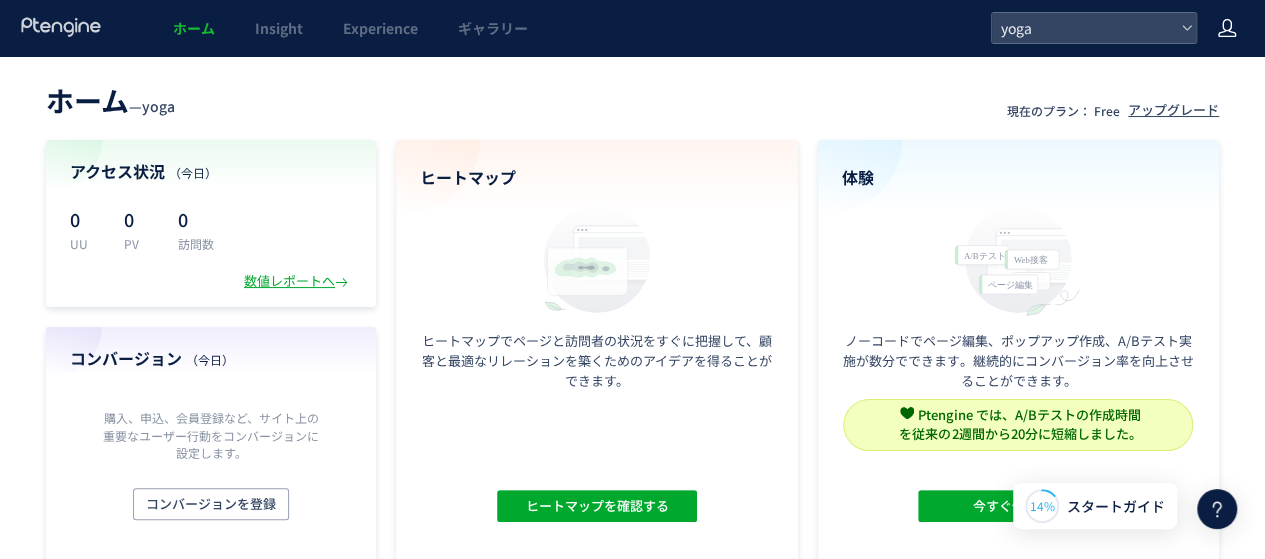 click 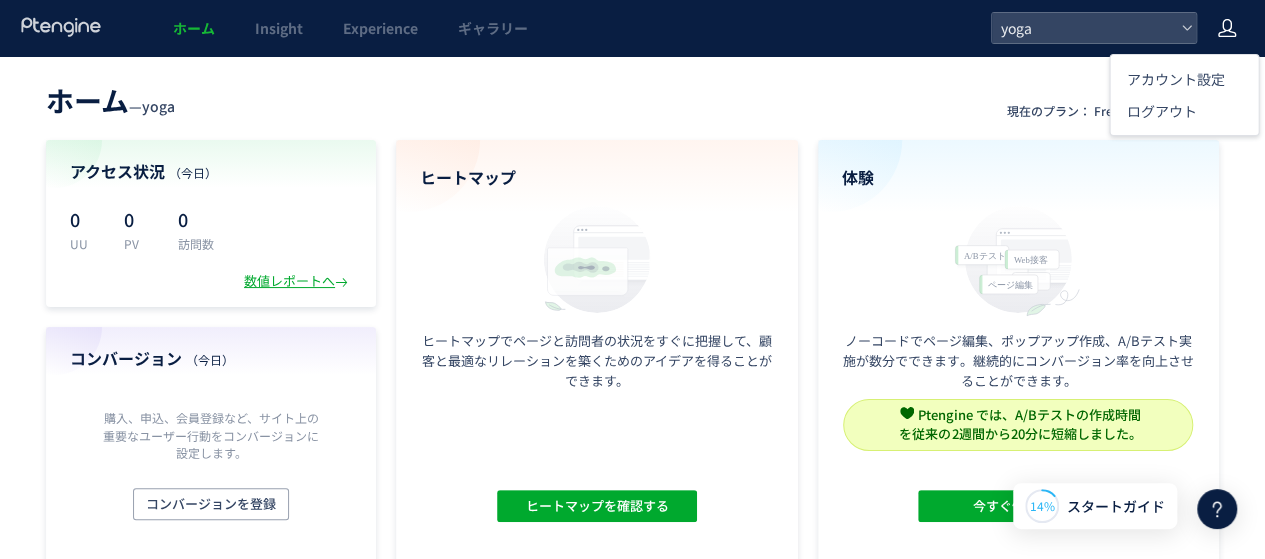 click on "ホーム  —  yoga 現在のプラン： Free アップグレード" at bounding box center (632, 98) 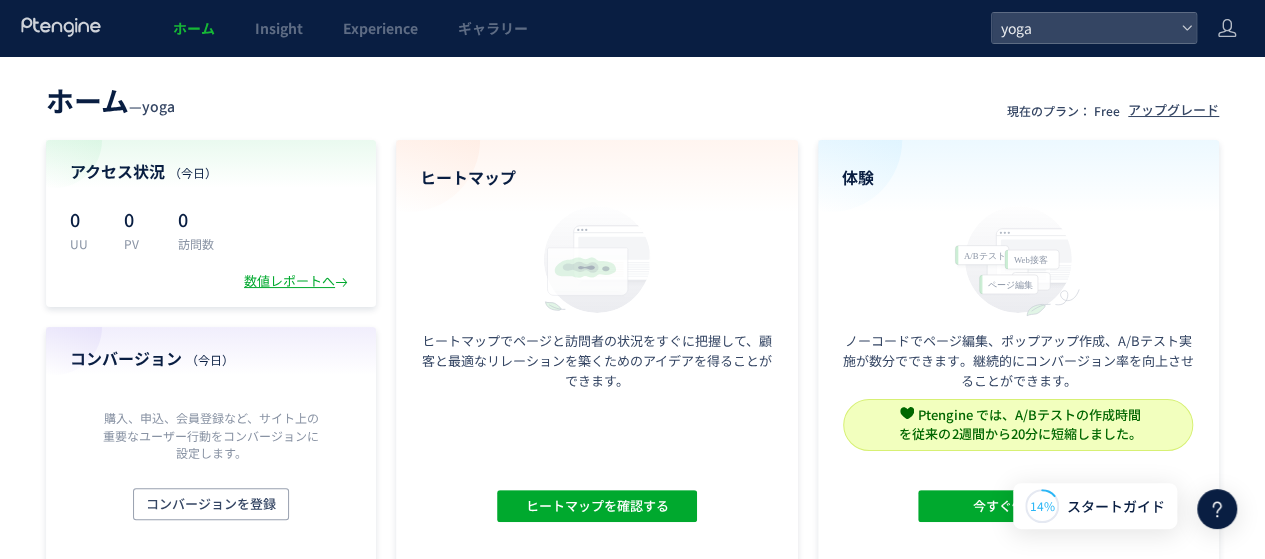 click on "ホーム Insight Experience ギャラリー" at bounding box center [495, 28] 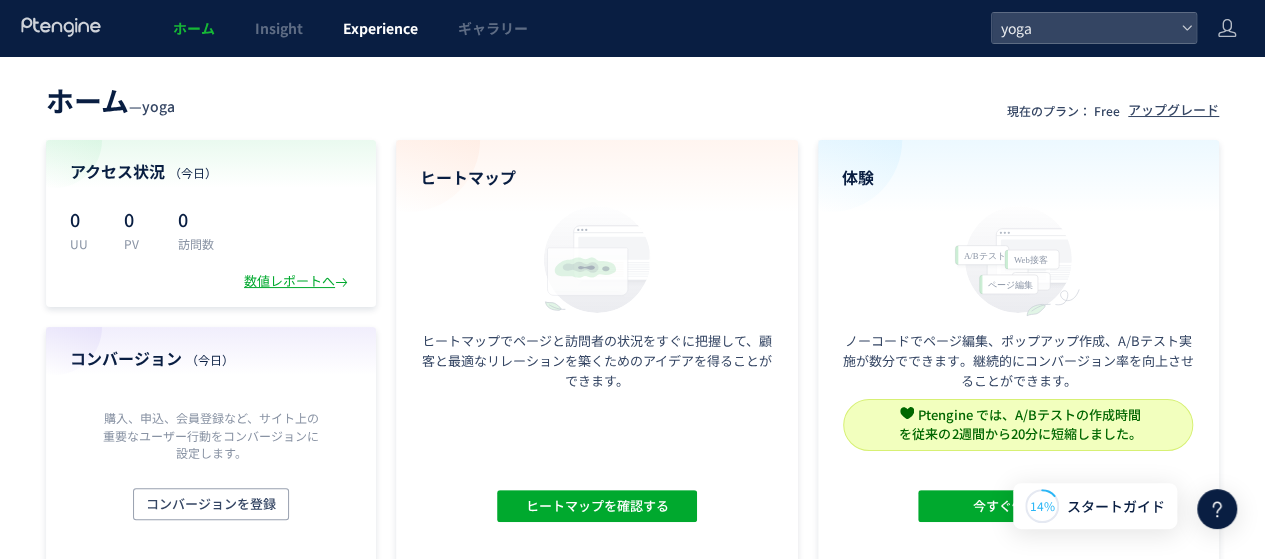 click on "Experience" at bounding box center (380, 28) 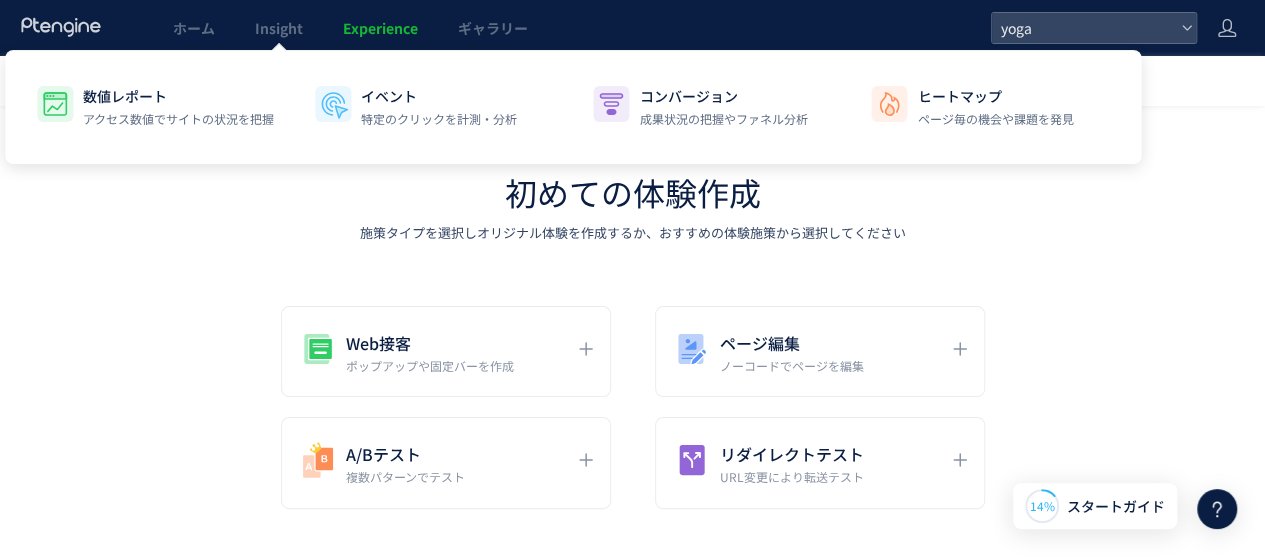 click on "Insight" 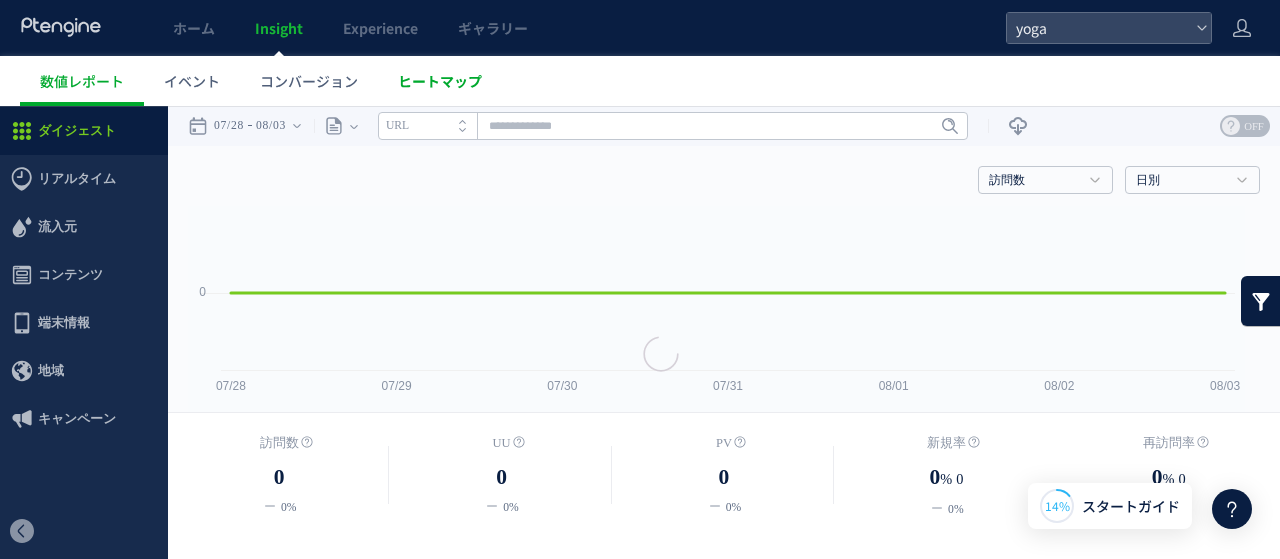 click on "ヒートマップ" at bounding box center [440, 81] 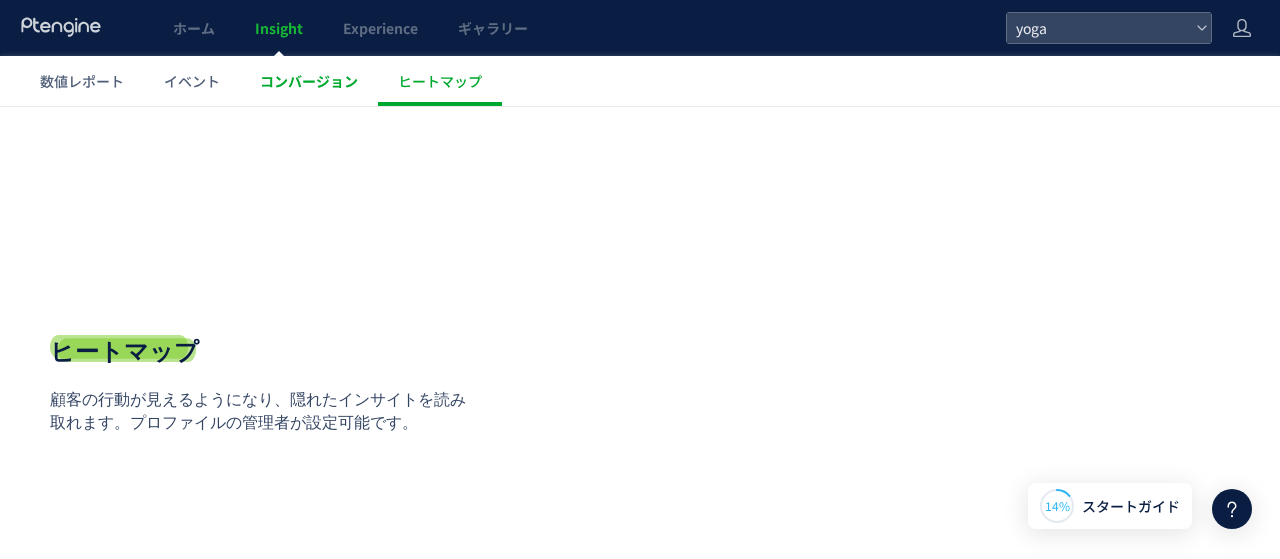 click on "コンバージョン" at bounding box center [309, 81] 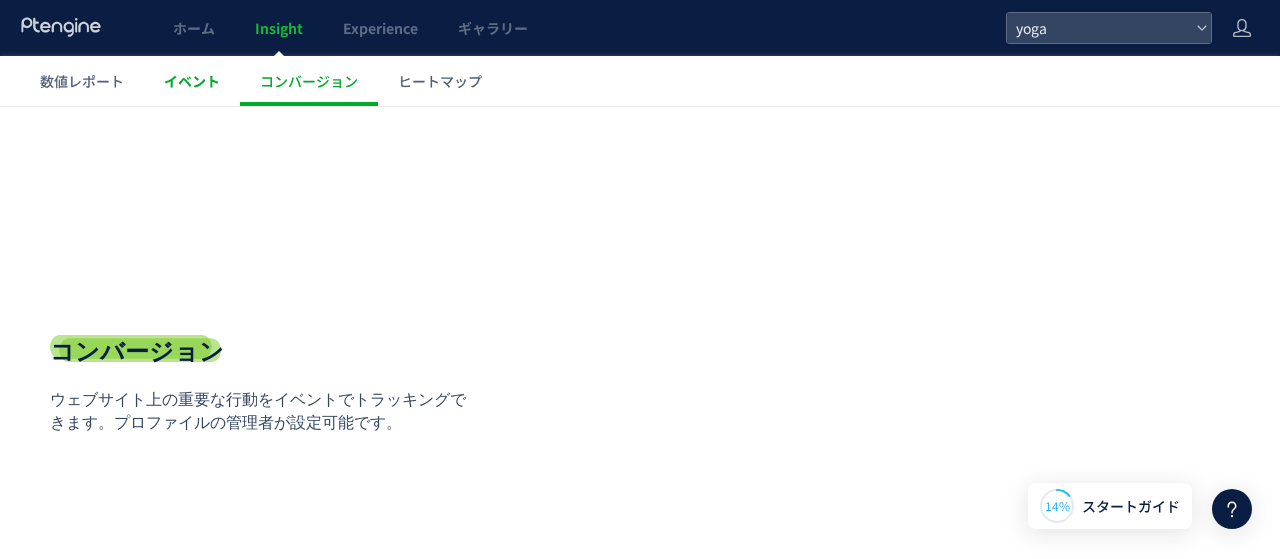 click on "イベント" at bounding box center (192, 81) 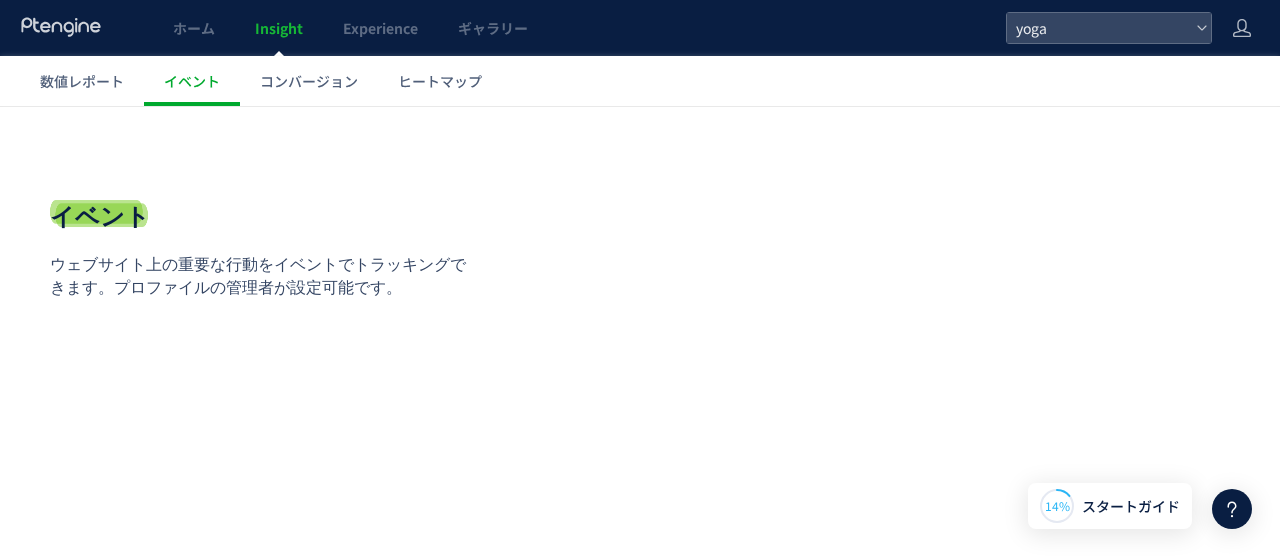 scroll, scrollTop: 136, scrollLeft: 0, axis: vertical 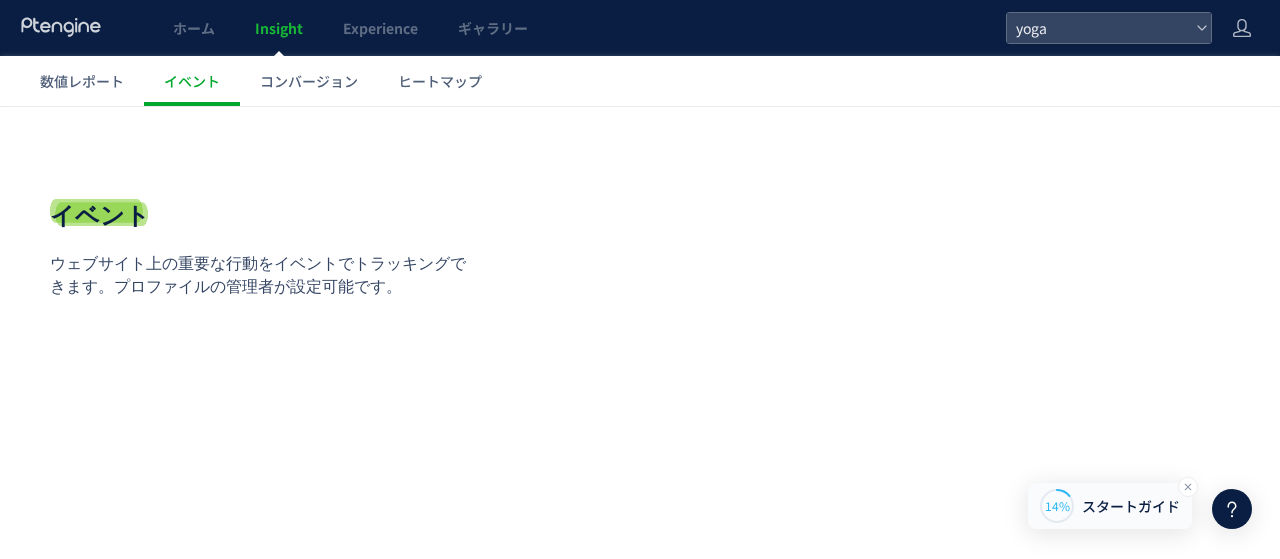 click on "スタートガイド" at bounding box center [1131, 506] 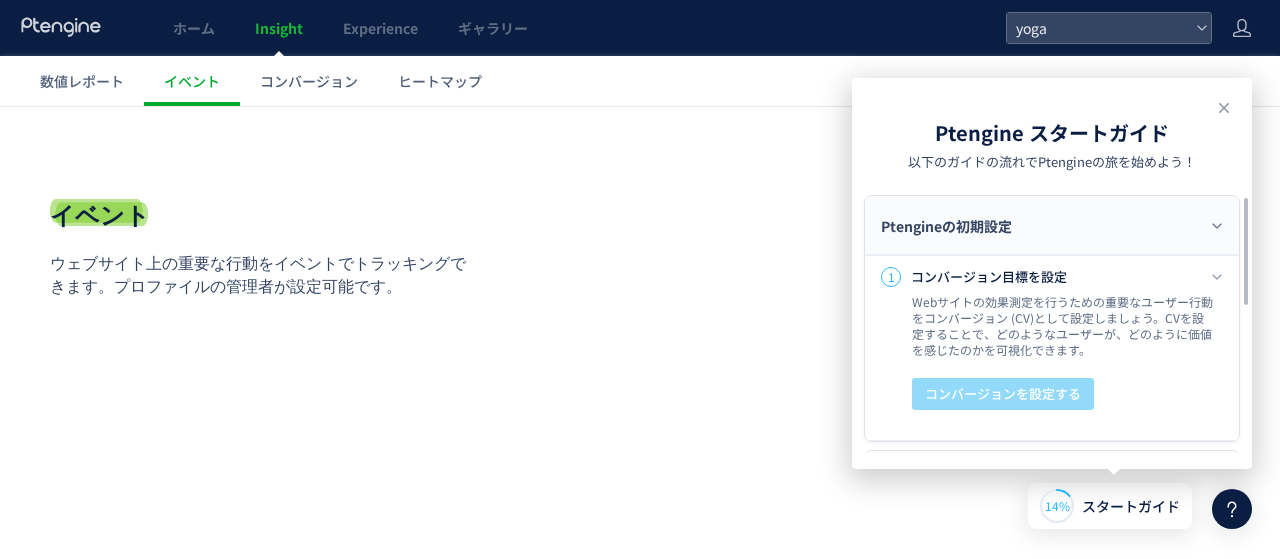 click 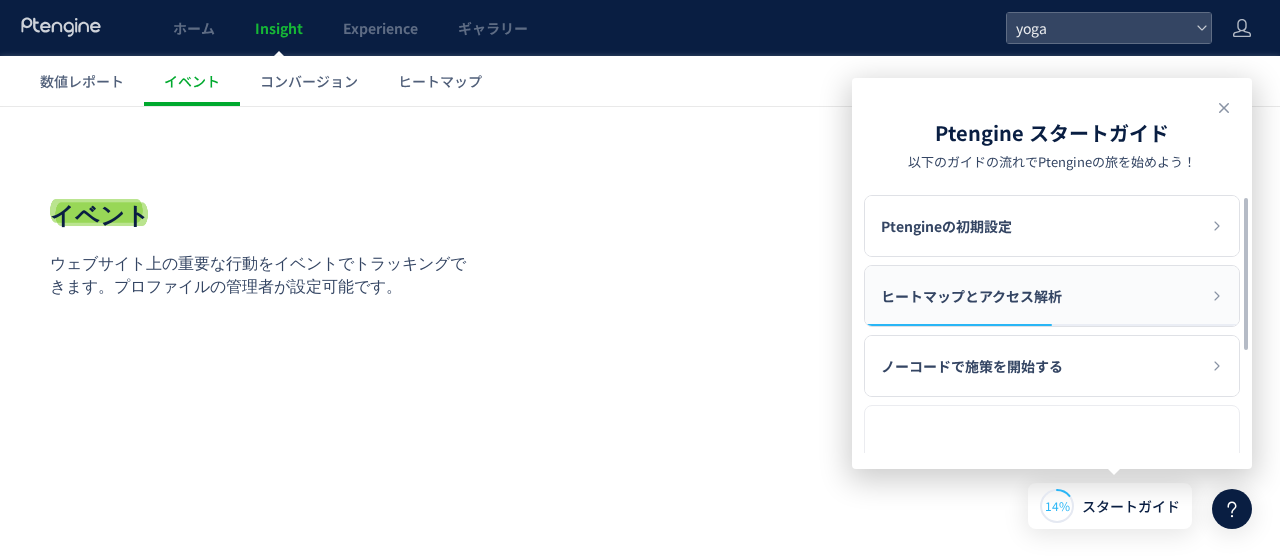 click on "ヒートマップとアクセス解析" at bounding box center [1052, 296] 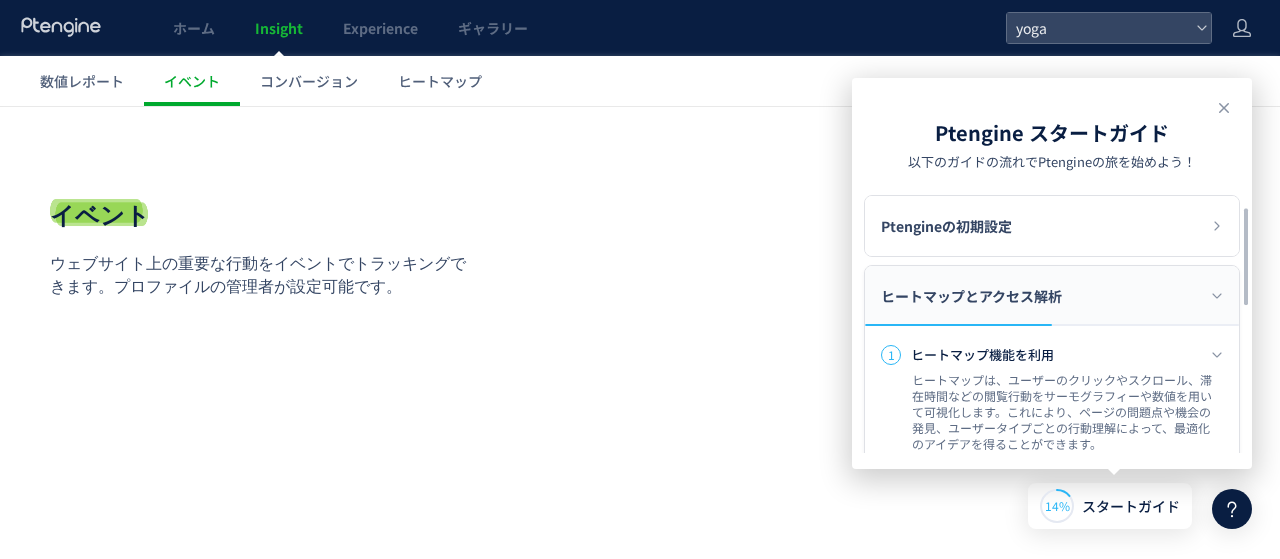 scroll, scrollTop: 100, scrollLeft: 0, axis: vertical 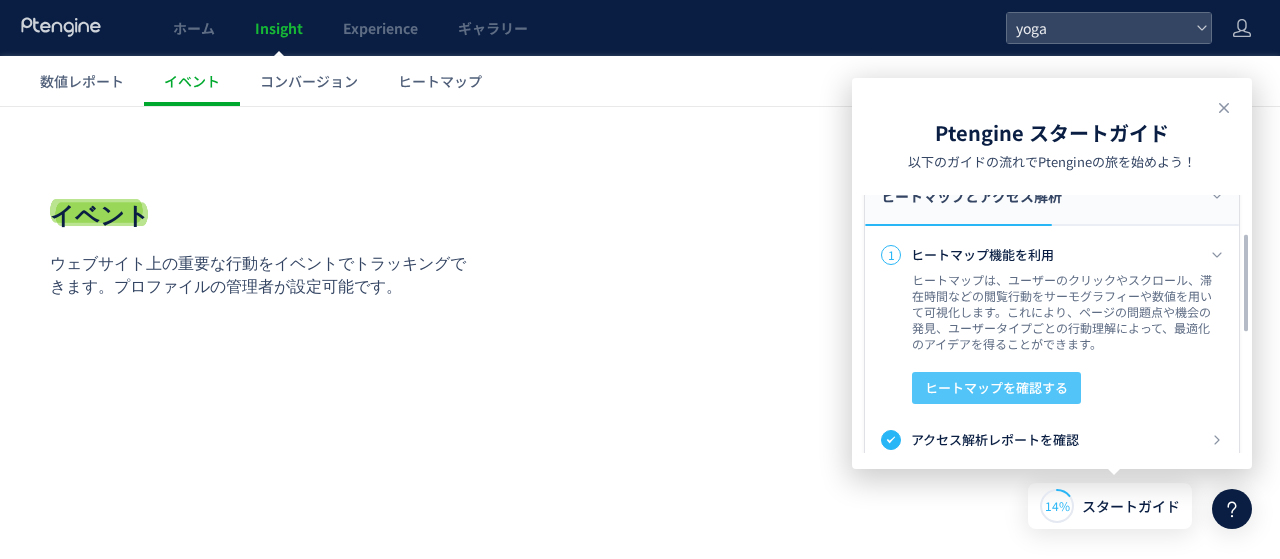 click on "ヒートマップを確認する" at bounding box center (996, 388) 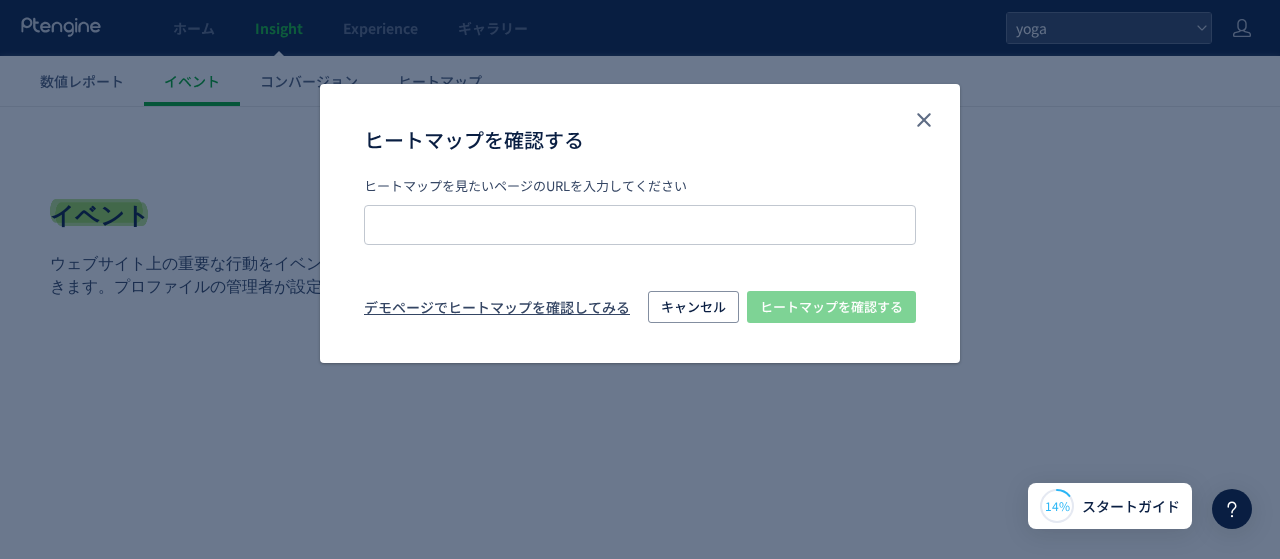 type on "**********" 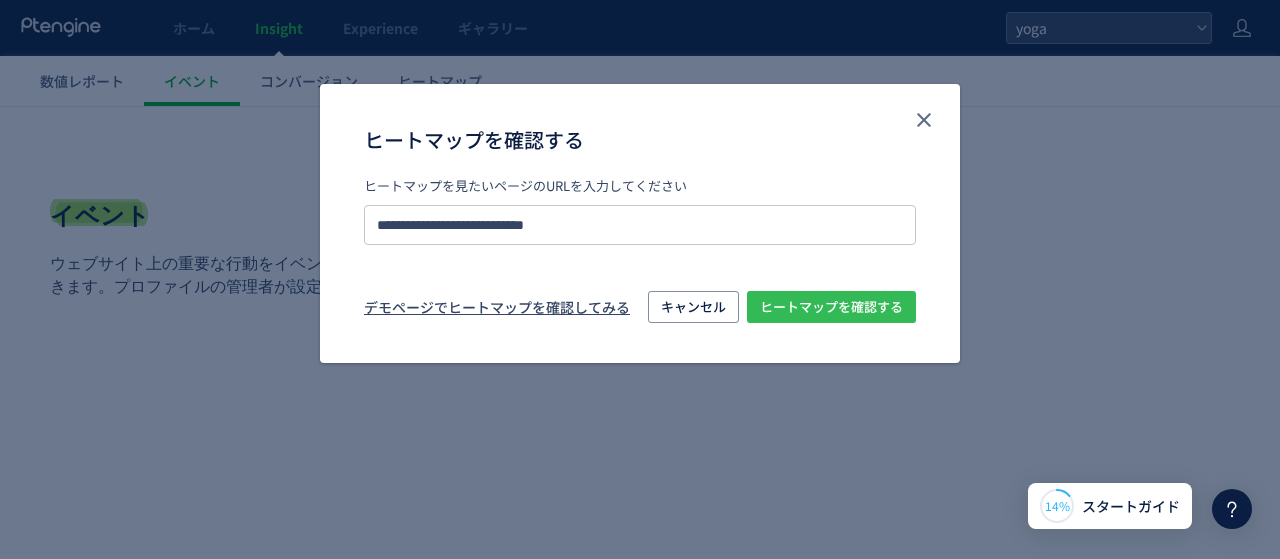 click on "ヒートマップを確認する" at bounding box center [831, 307] 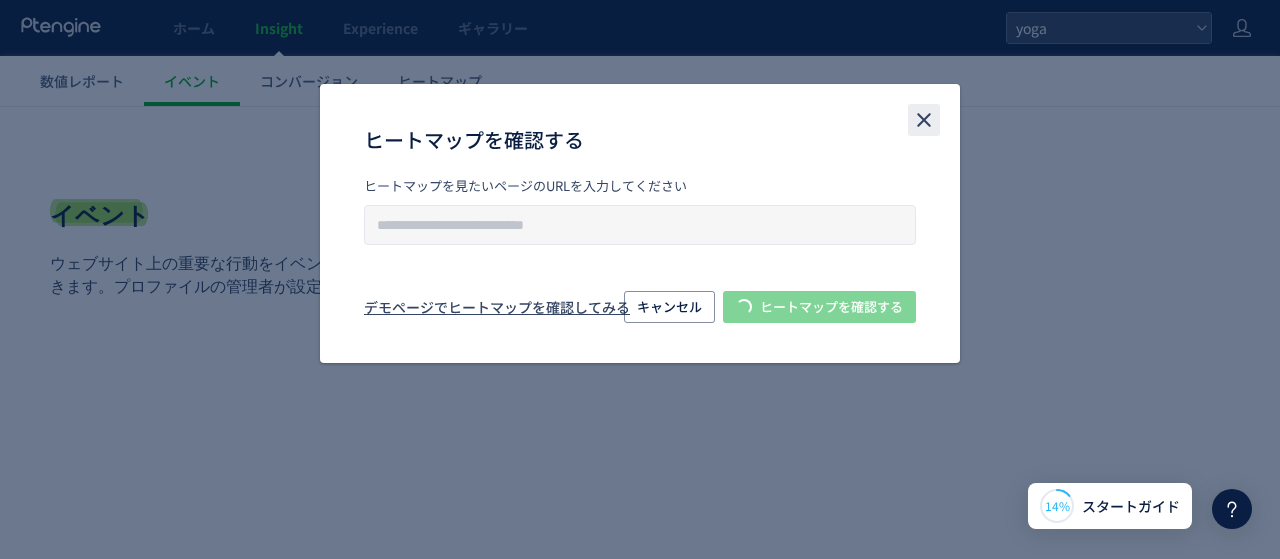 click 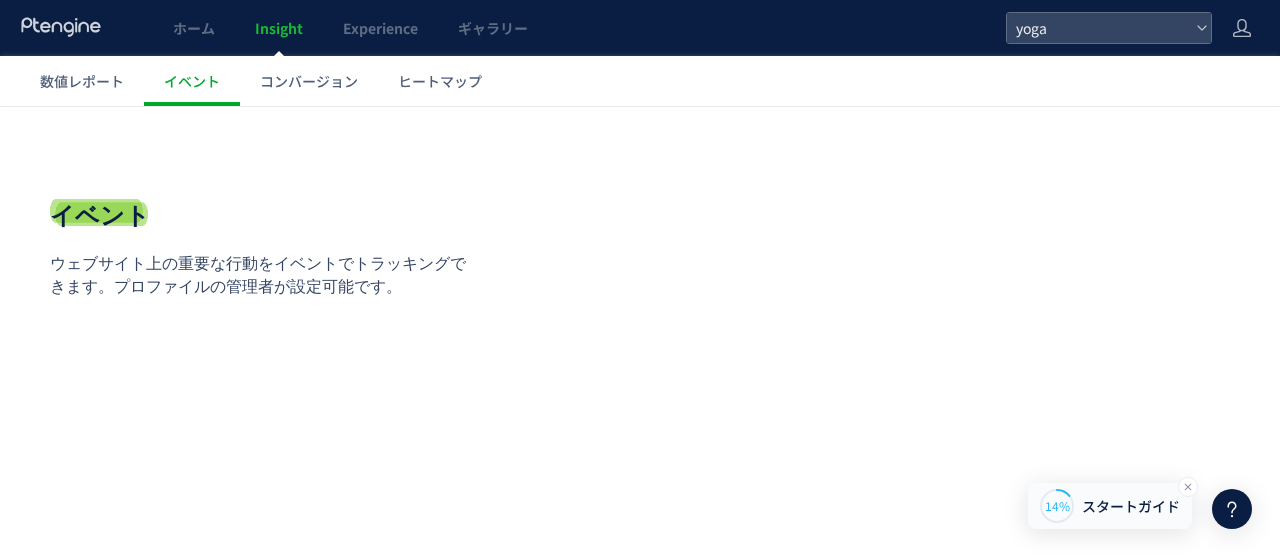 click on "14%  スタートガイド" at bounding box center [1110, 506] 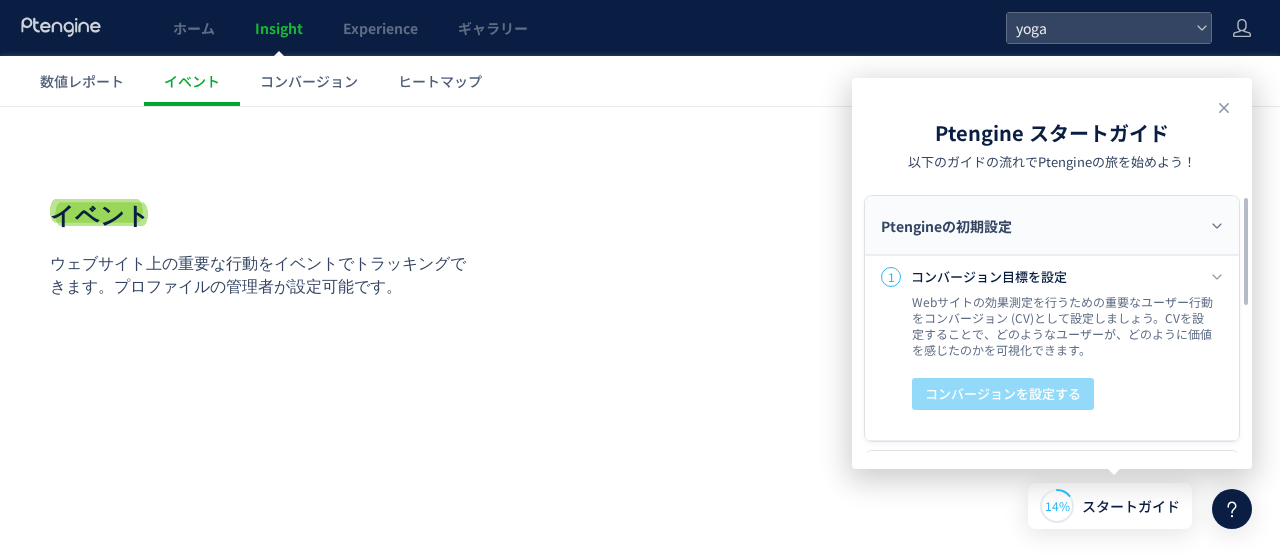 click 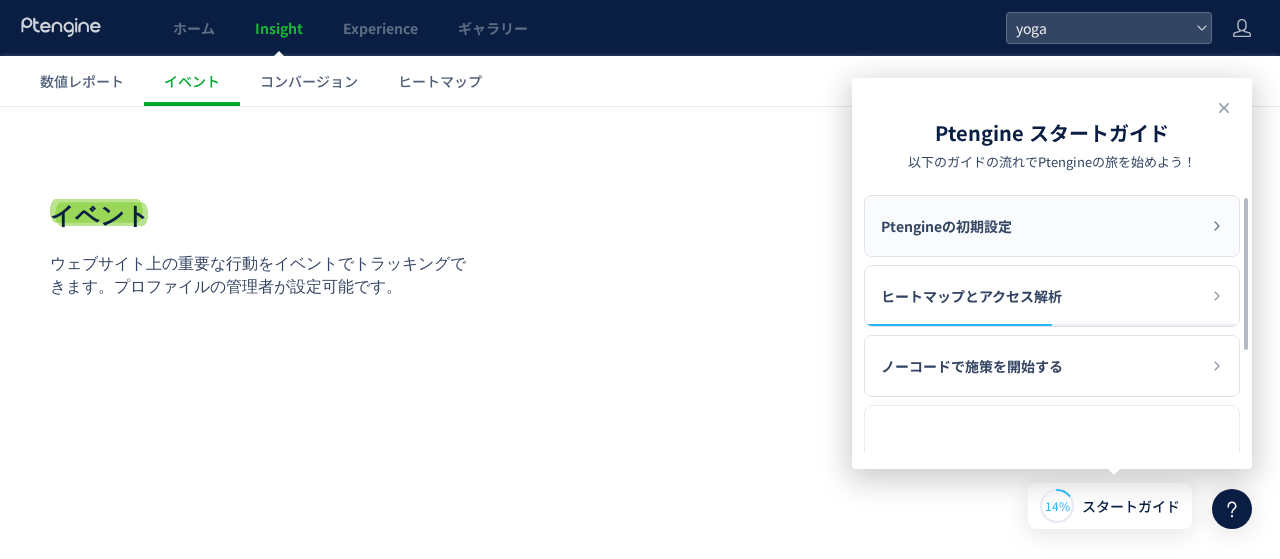 click 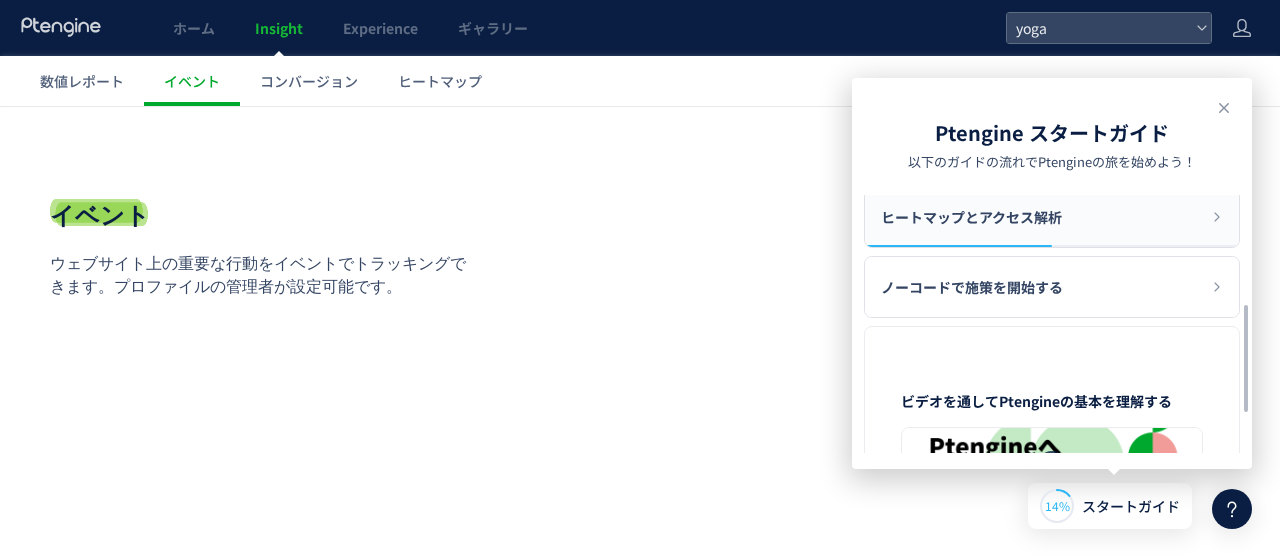 scroll, scrollTop: 267, scrollLeft: 0, axis: vertical 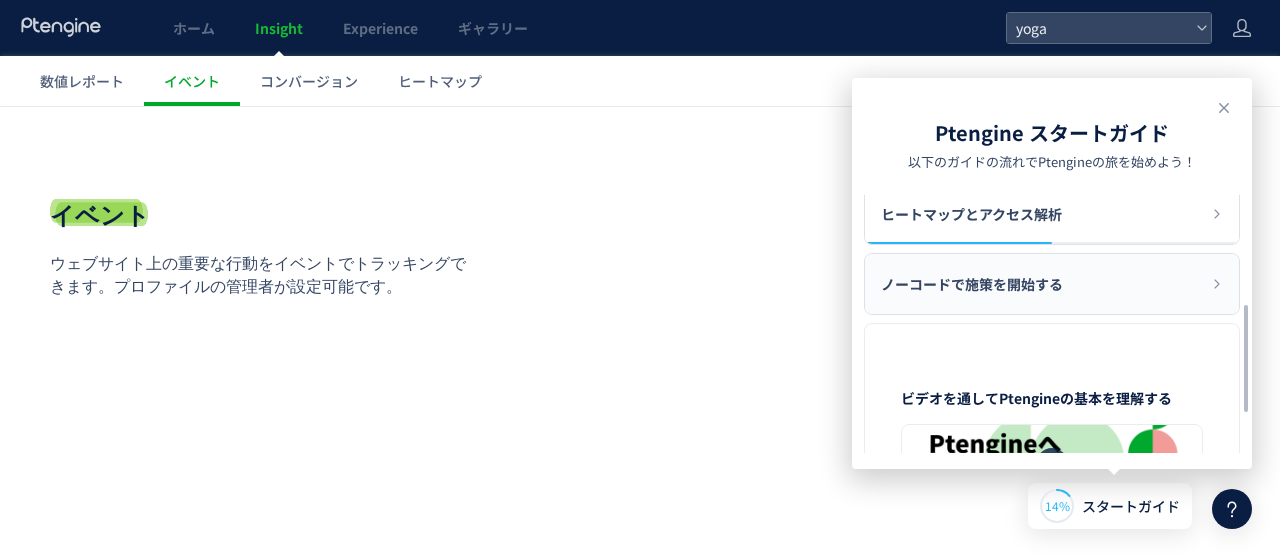 click on "ノーコードで施策を開始する" at bounding box center [1052, 284] 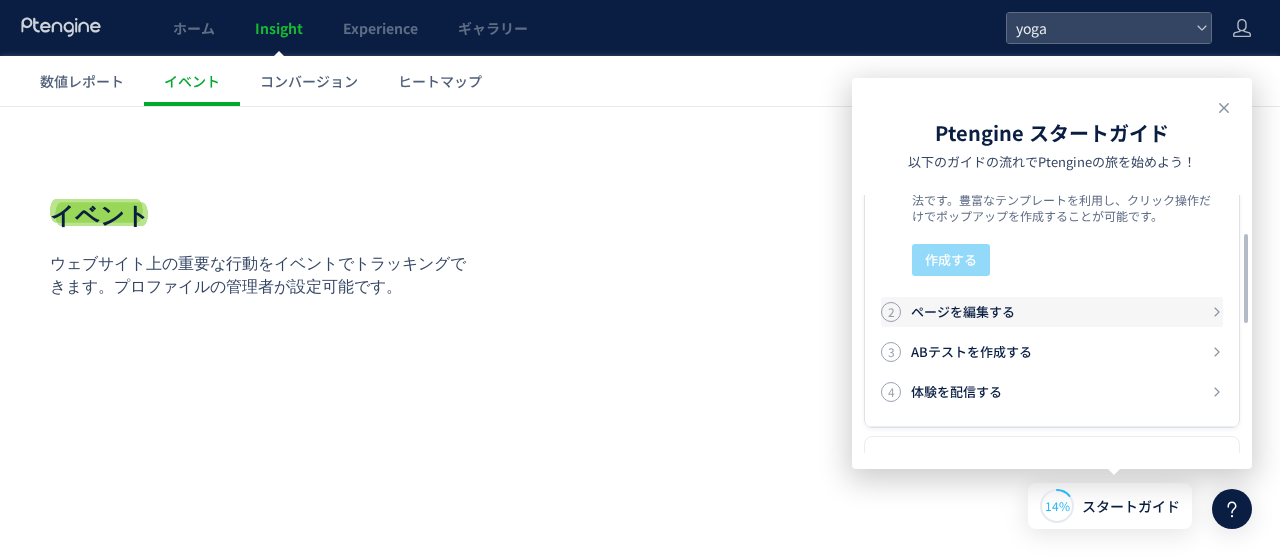 scroll, scrollTop: 82, scrollLeft: 0, axis: vertical 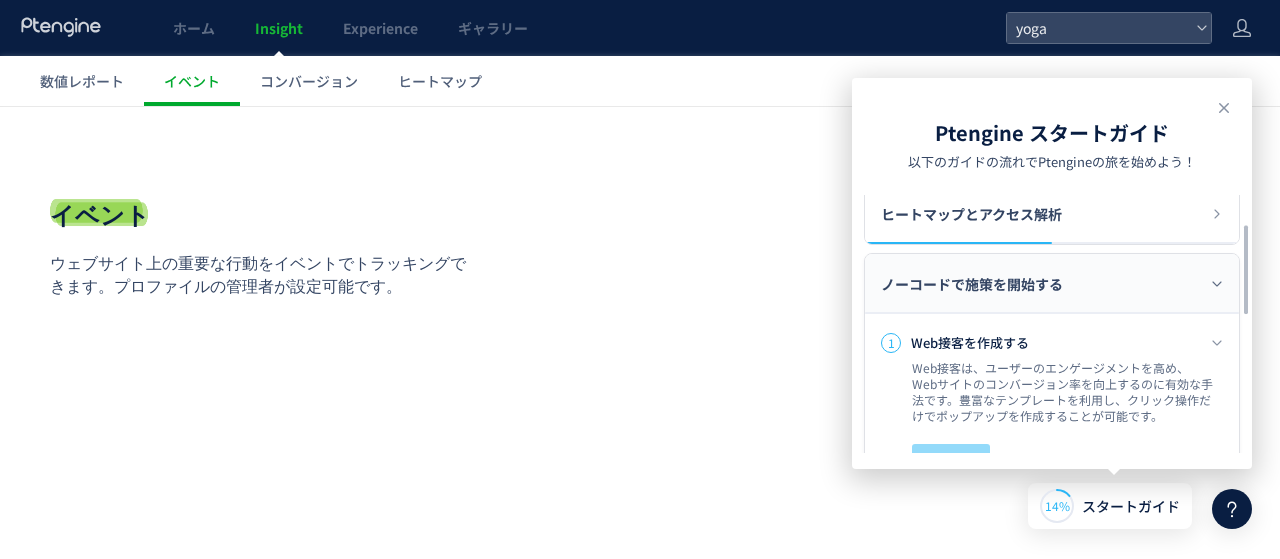 click 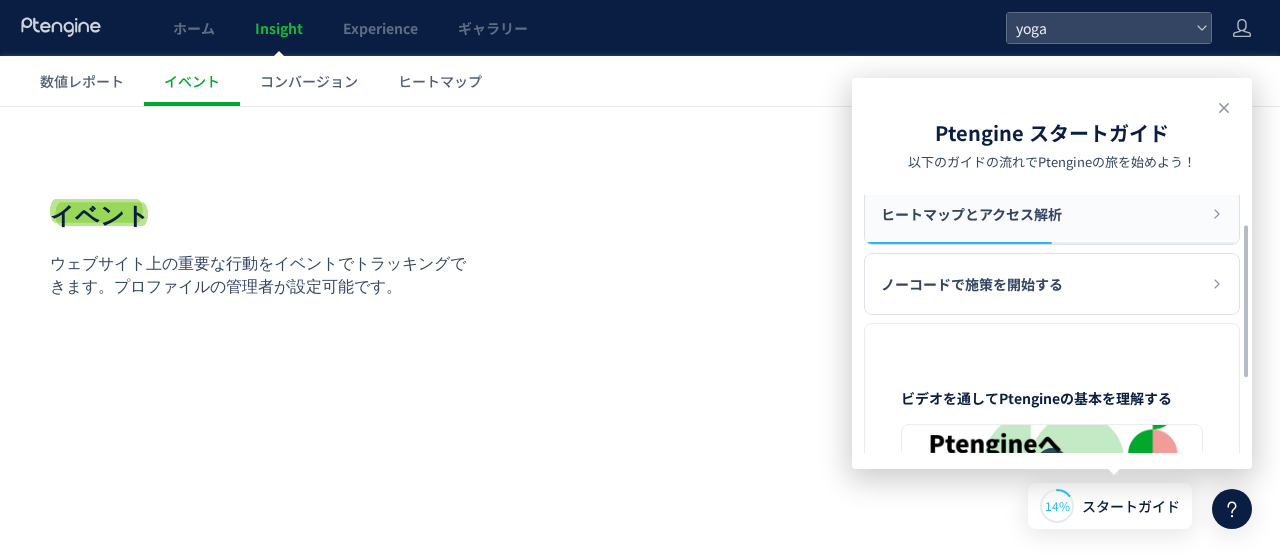 click on "ヒートマップとアクセス解析" at bounding box center (1052, 214) 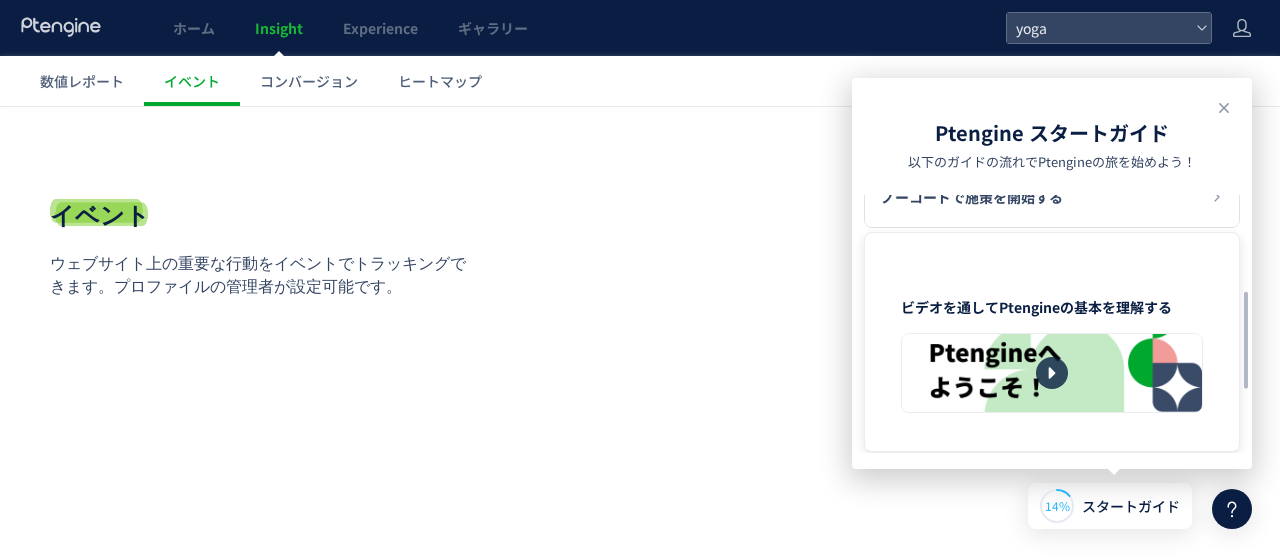 scroll, scrollTop: 231, scrollLeft: 0, axis: vertical 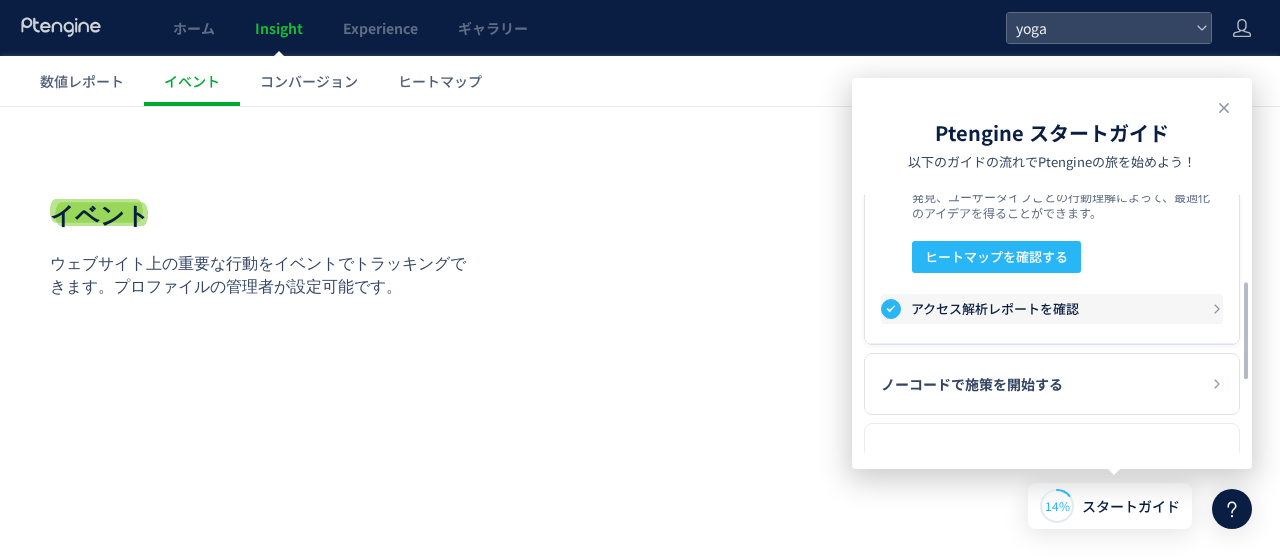 click on "アクセス解析レポートを確認" 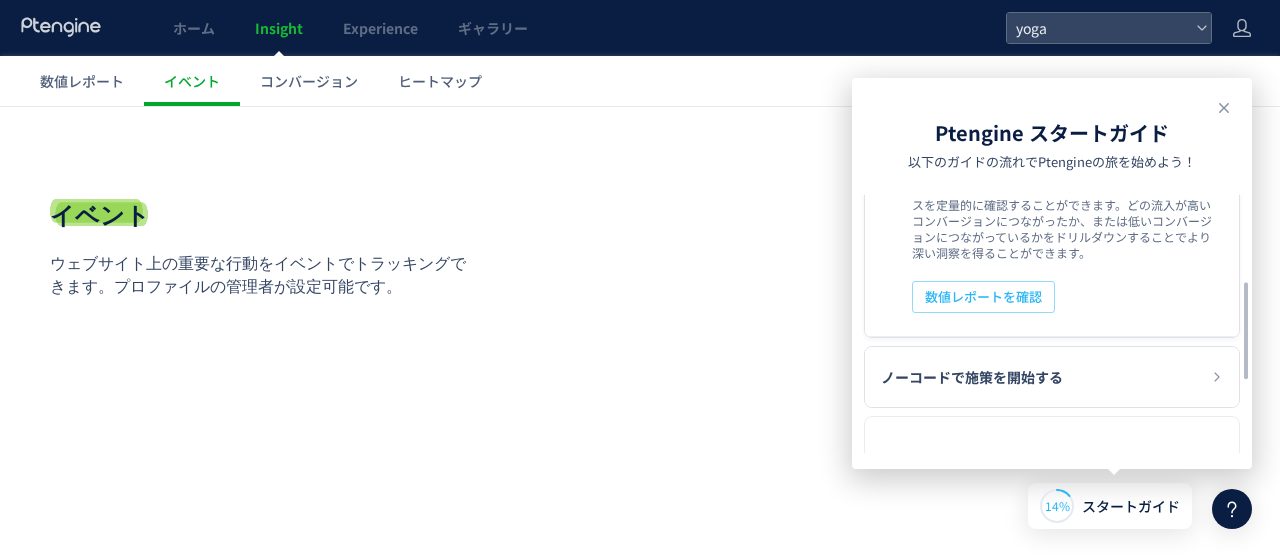 scroll, scrollTop: 198, scrollLeft: 0, axis: vertical 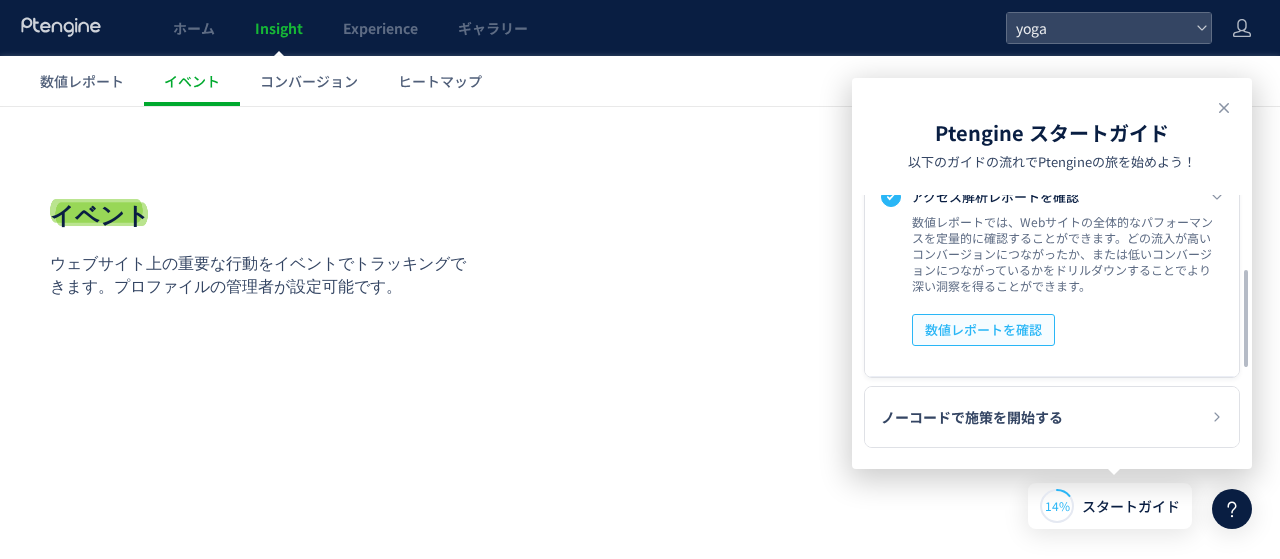 click on "数値レポートを確認" at bounding box center (983, 330) 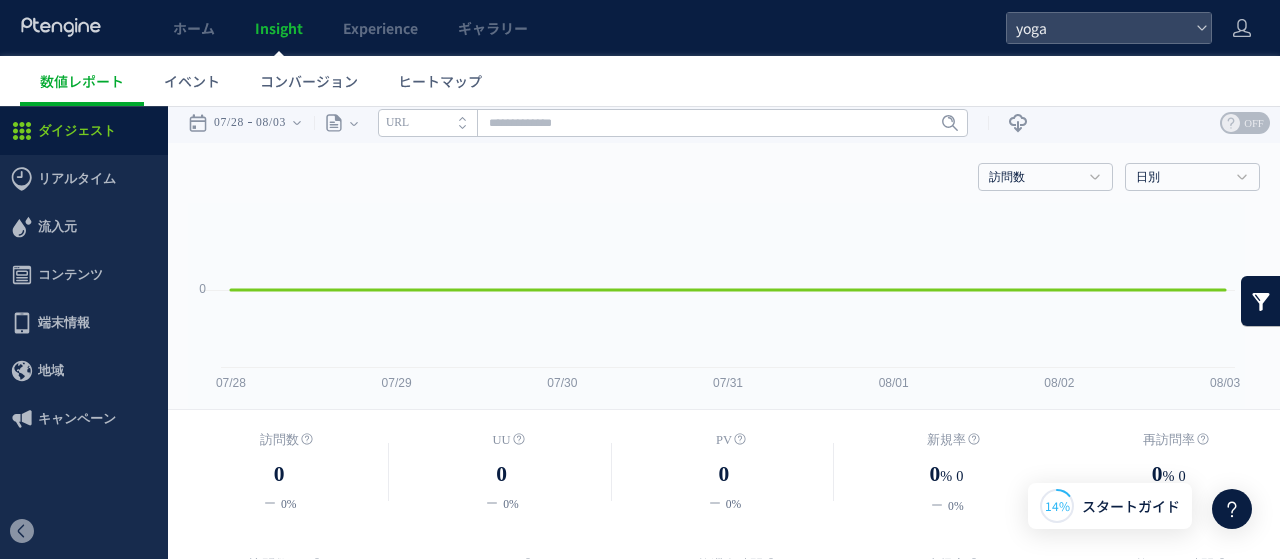 scroll, scrollTop: 0, scrollLeft: 0, axis: both 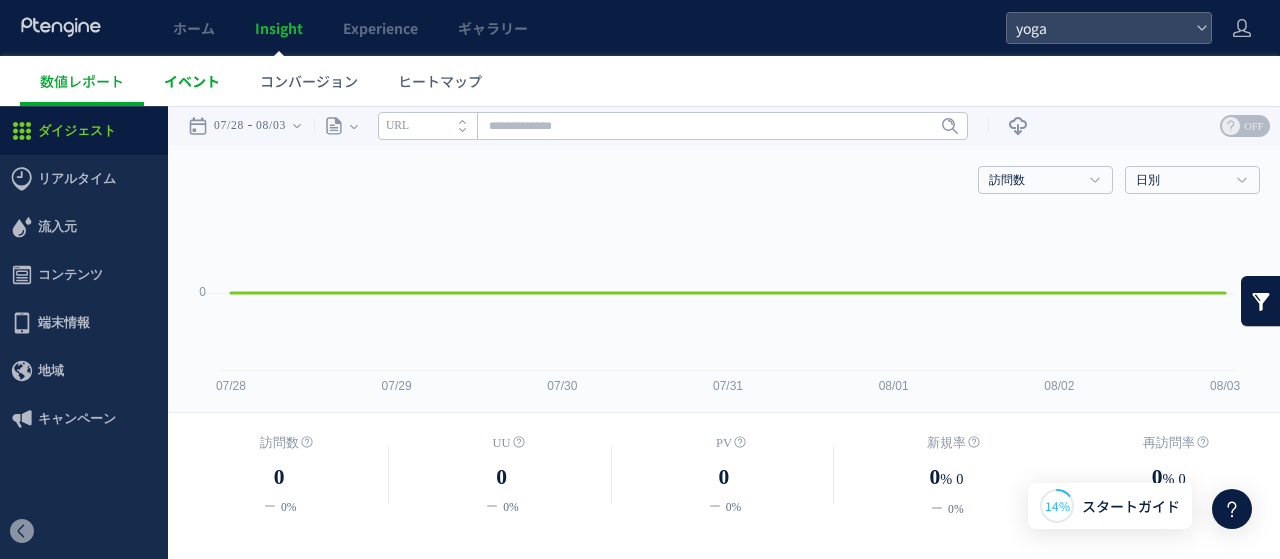 click on "イベント" at bounding box center [192, 81] 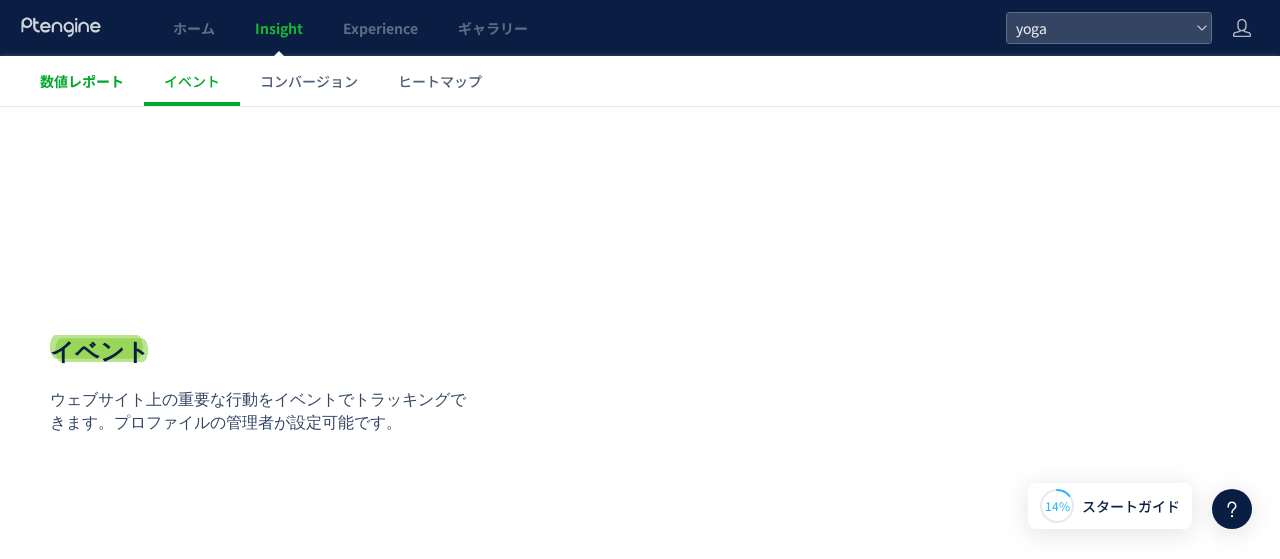 click on "数値レポート" at bounding box center (82, 81) 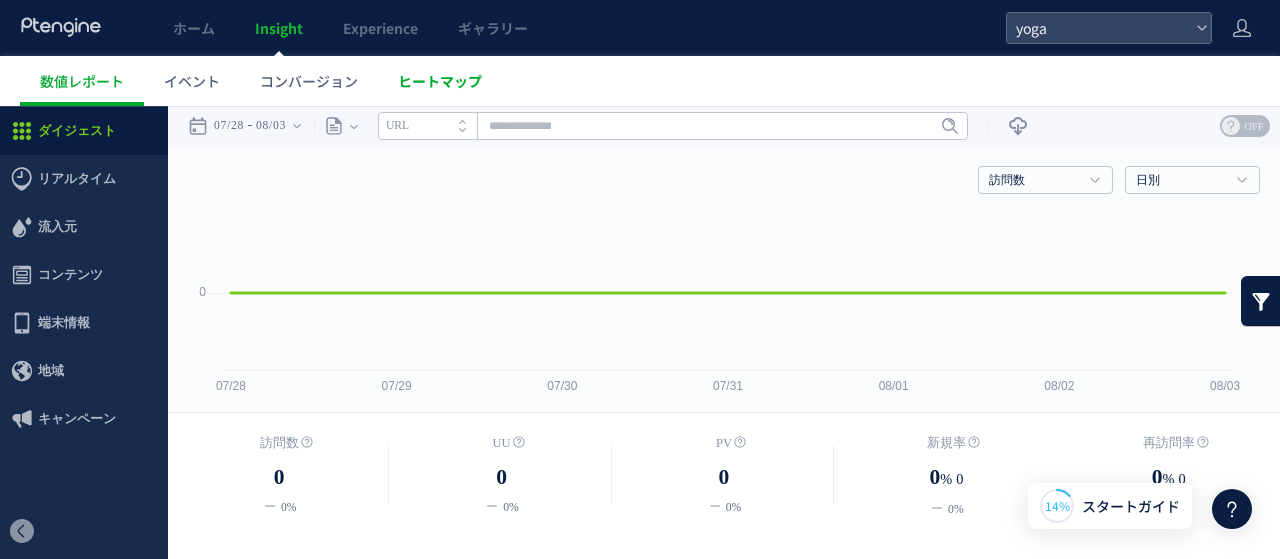 click on "ヒートマップ" at bounding box center (440, 81) 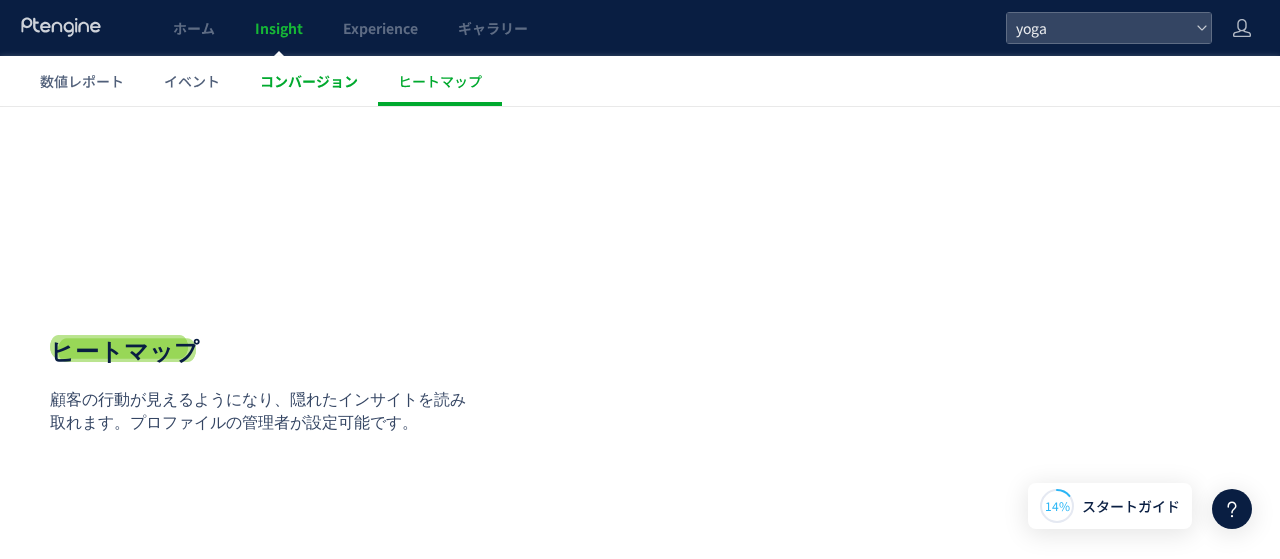 click on "コンバージョン" at bounding box center [309, 81] 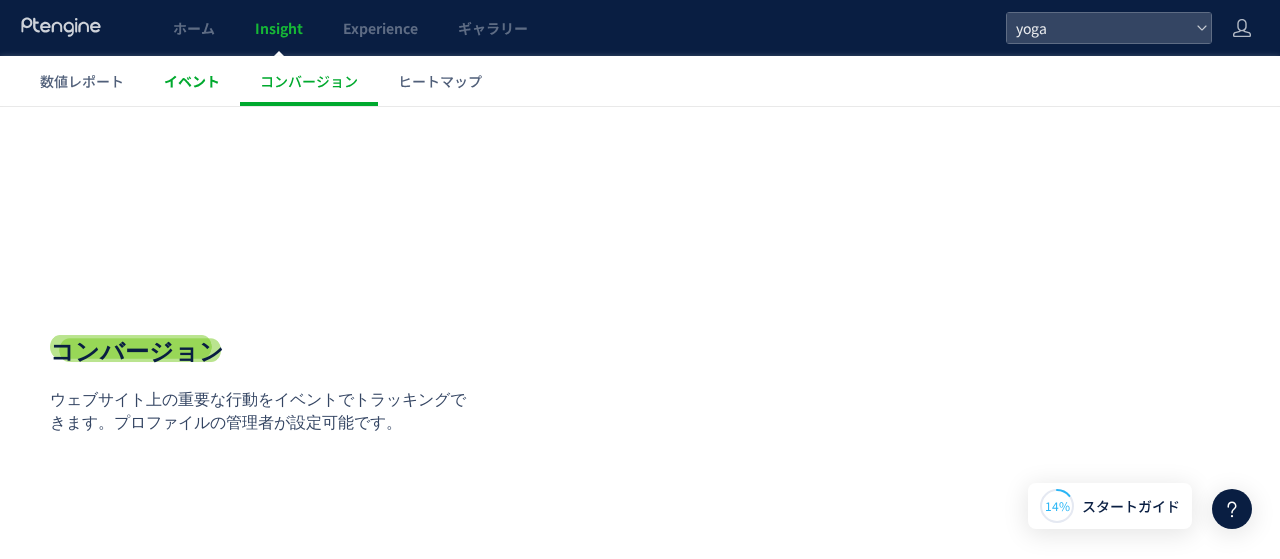 click on "イベント" at bounding box center [192, 81] 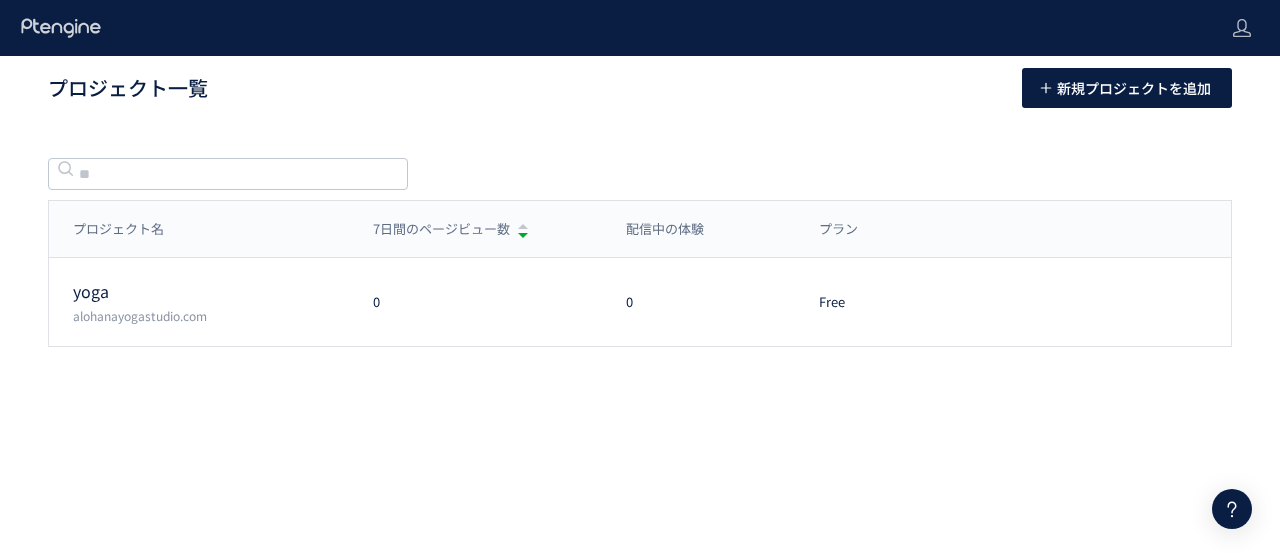 scroll, scrollTop: 0, scrollLeft: 0, axis: both 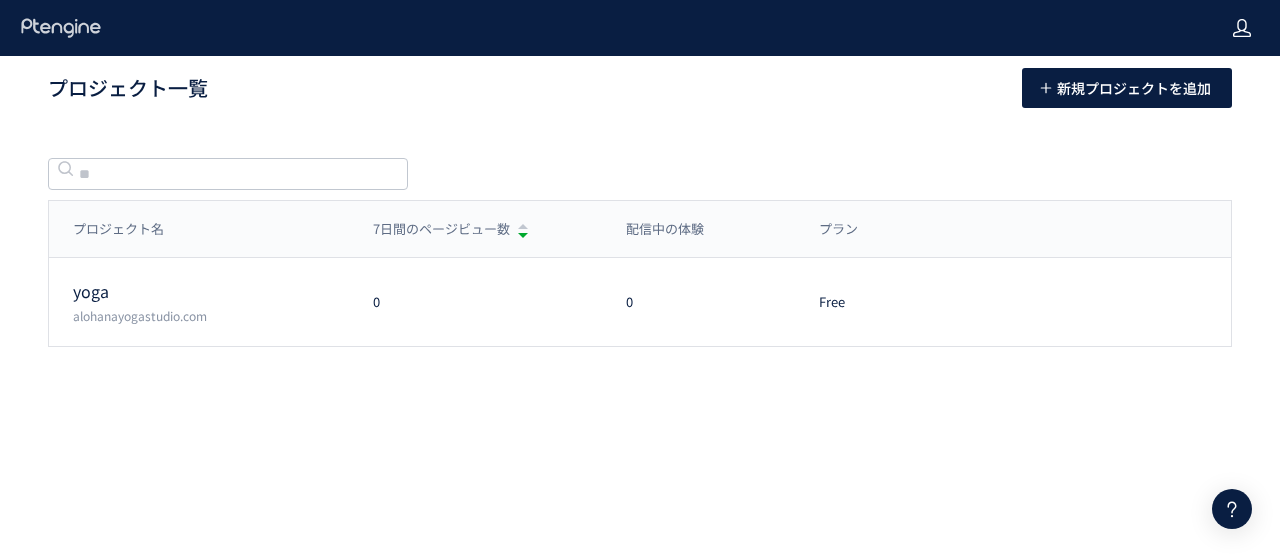 click 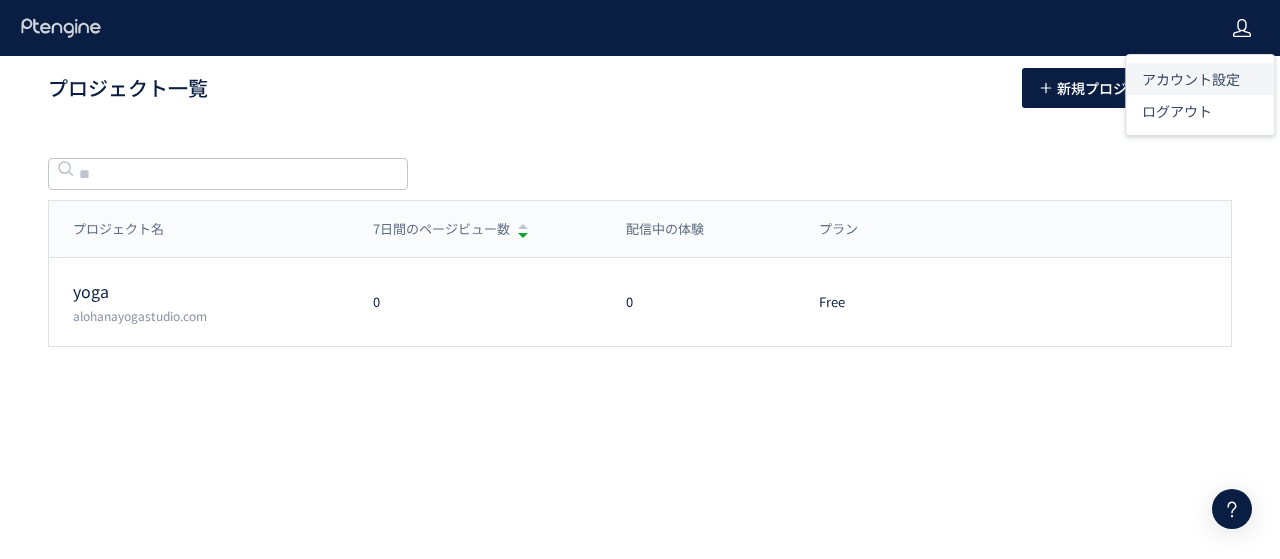 click on "アカウント設定" at bounding box center [1191, 79] 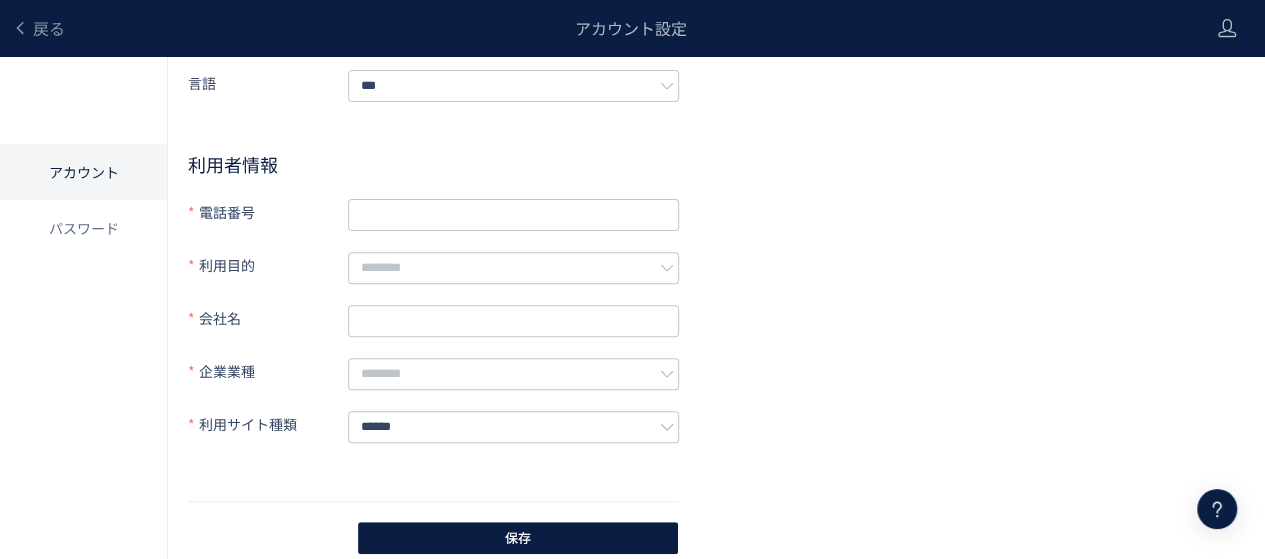 scroll, scrollTop: 0, scrollLeft: 0, axis: both 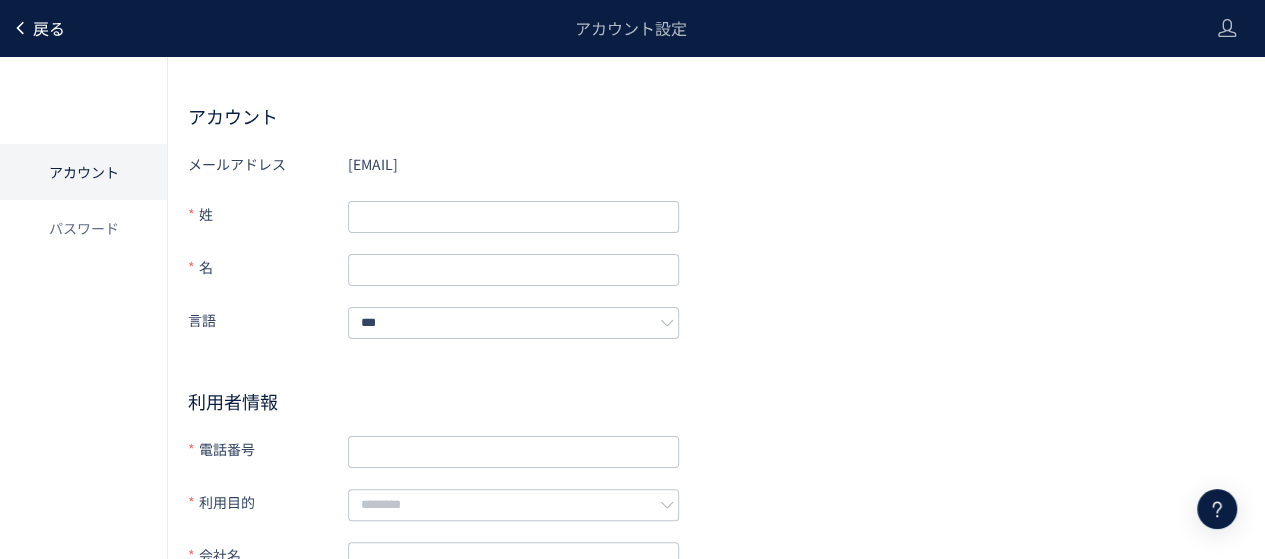 click on "戻る" 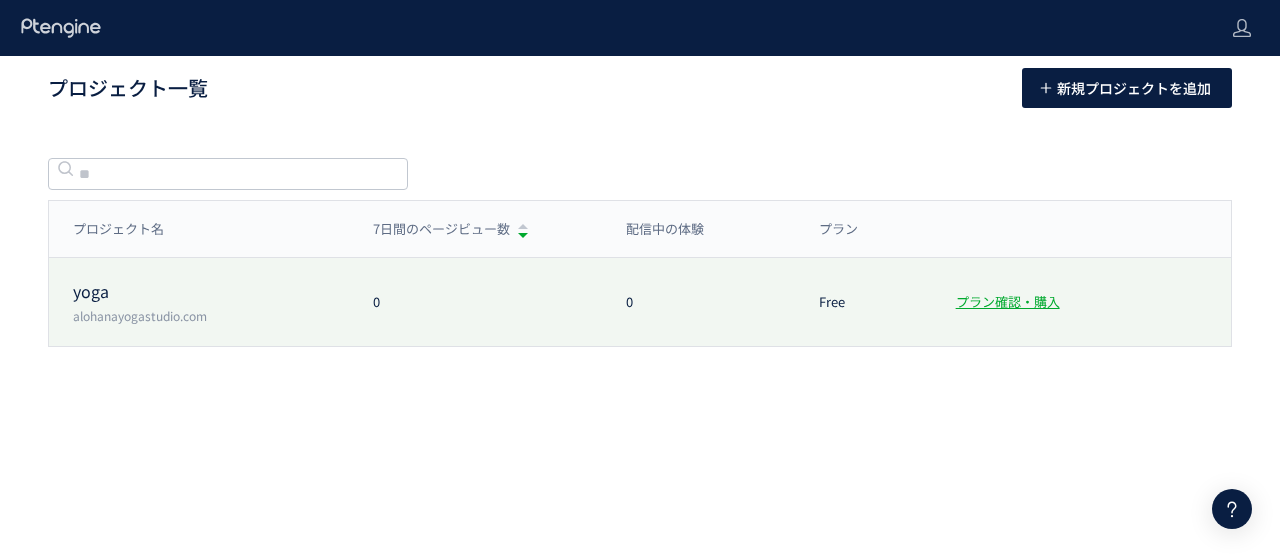 click on "yoga  alohanayogastudio.com 0 0 Free プラン確認・購入" 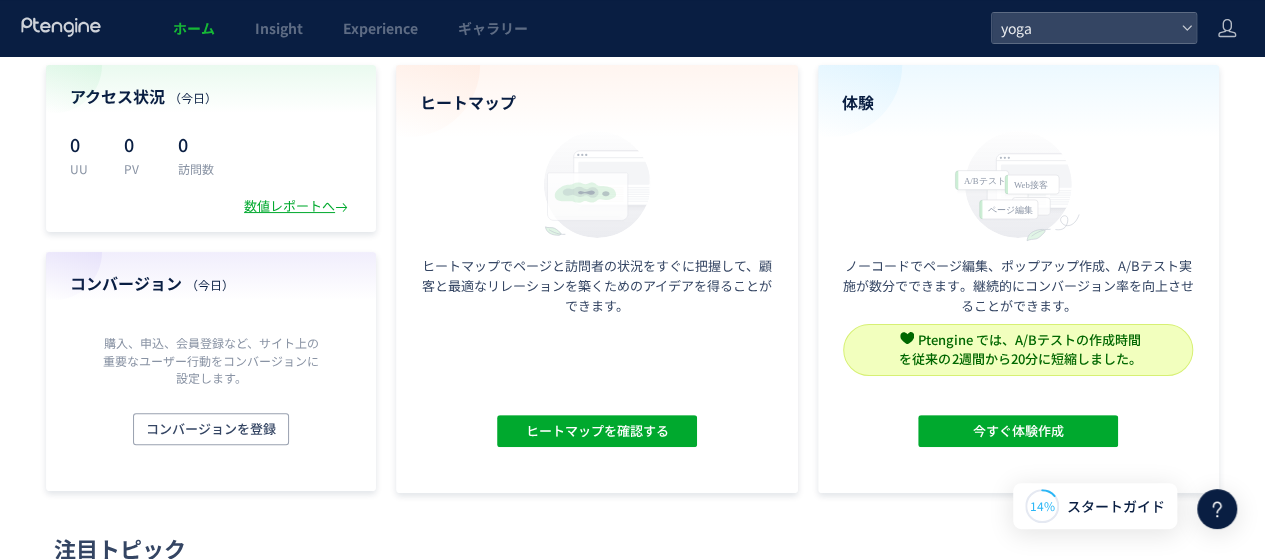 scroll, scrollTop: 0, scrollLeft: 0, axis: both 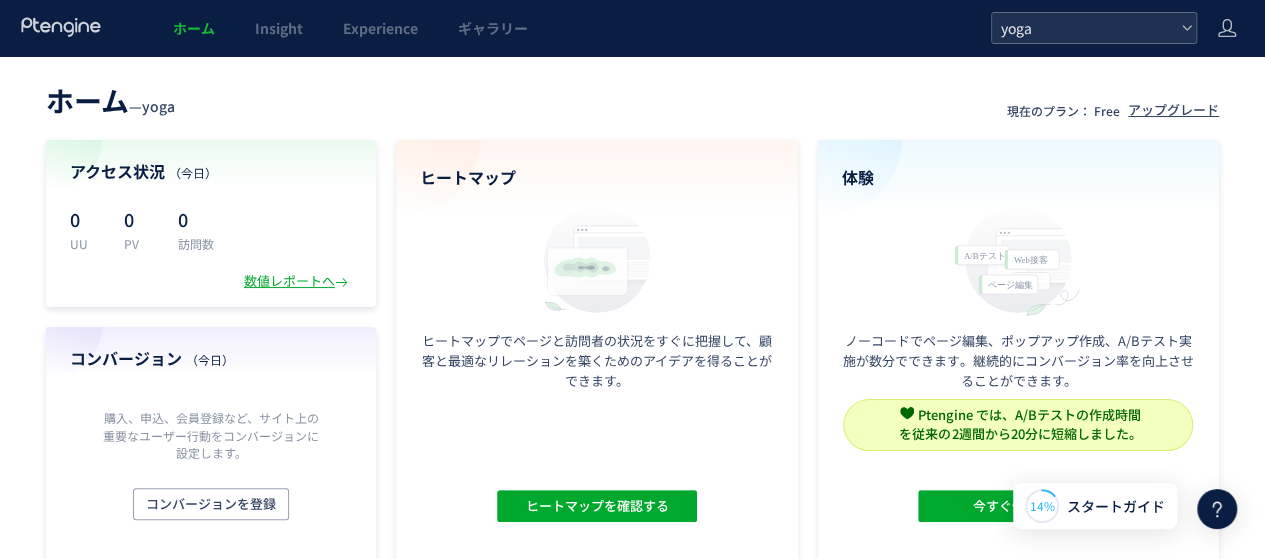 click 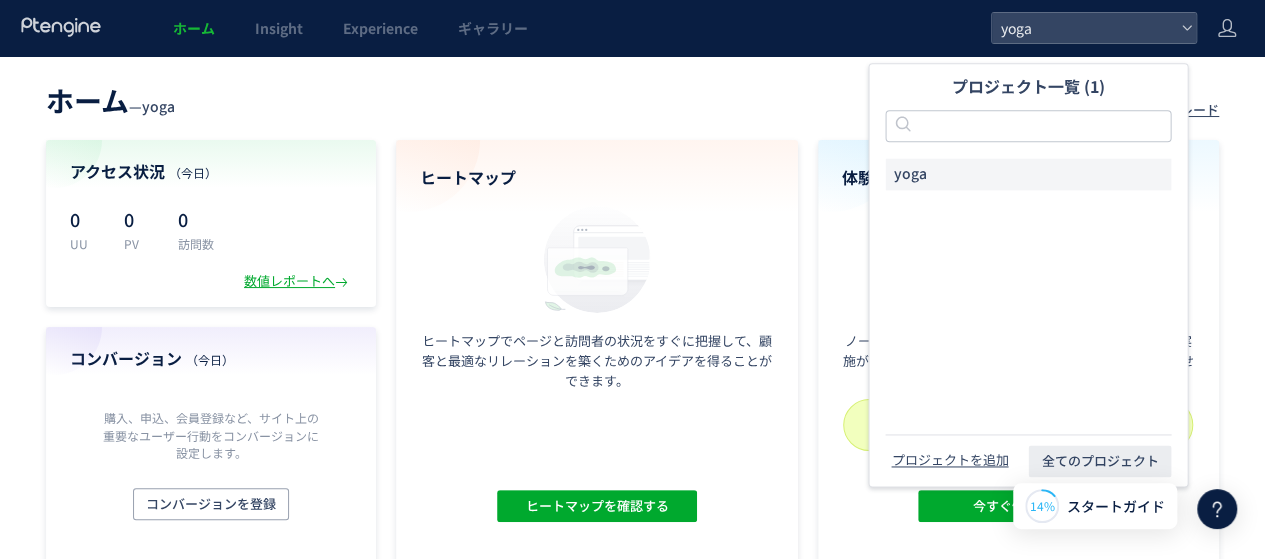 click on "yoga" at bounding box center [909, 175] 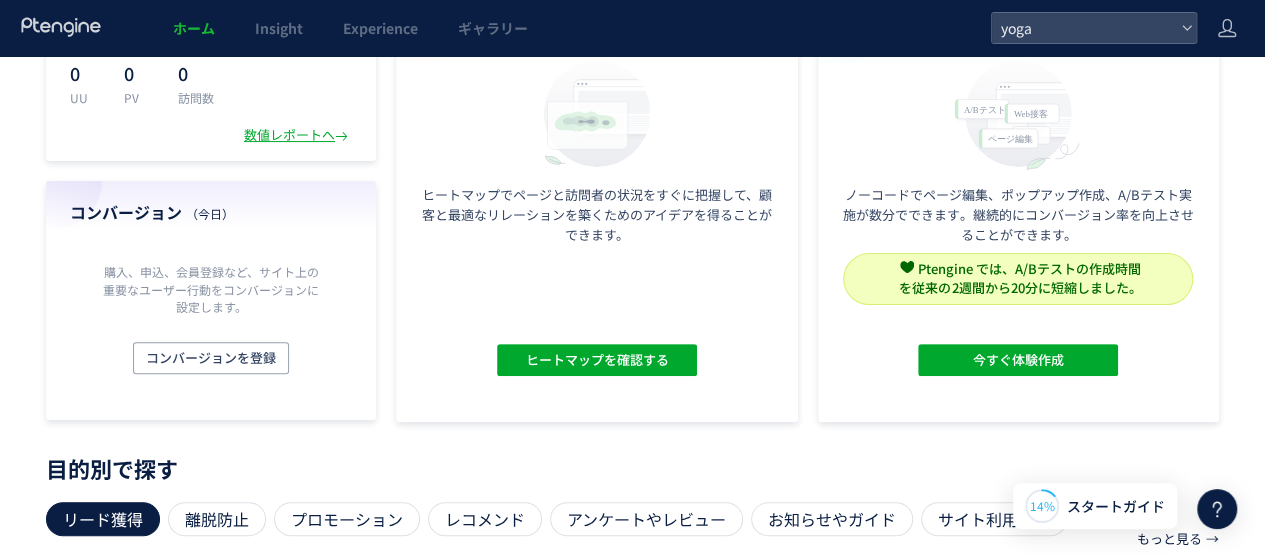 scroll, scrollTop: 0, scrollLeft: 0, axis: both 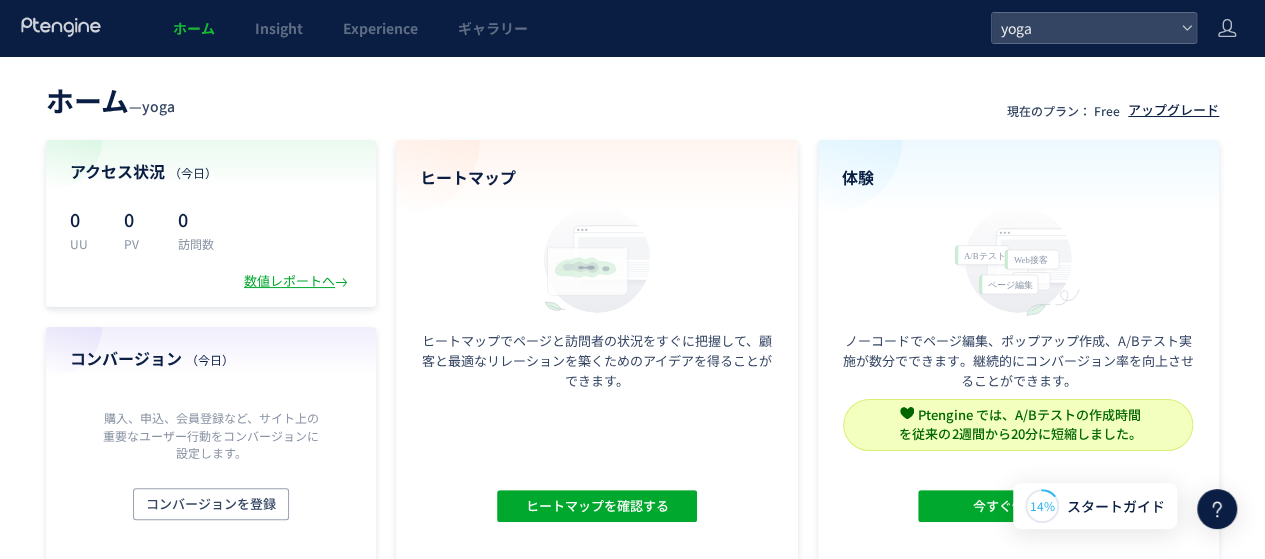 click on "アップグレード" at bounding box center (1173, 110) 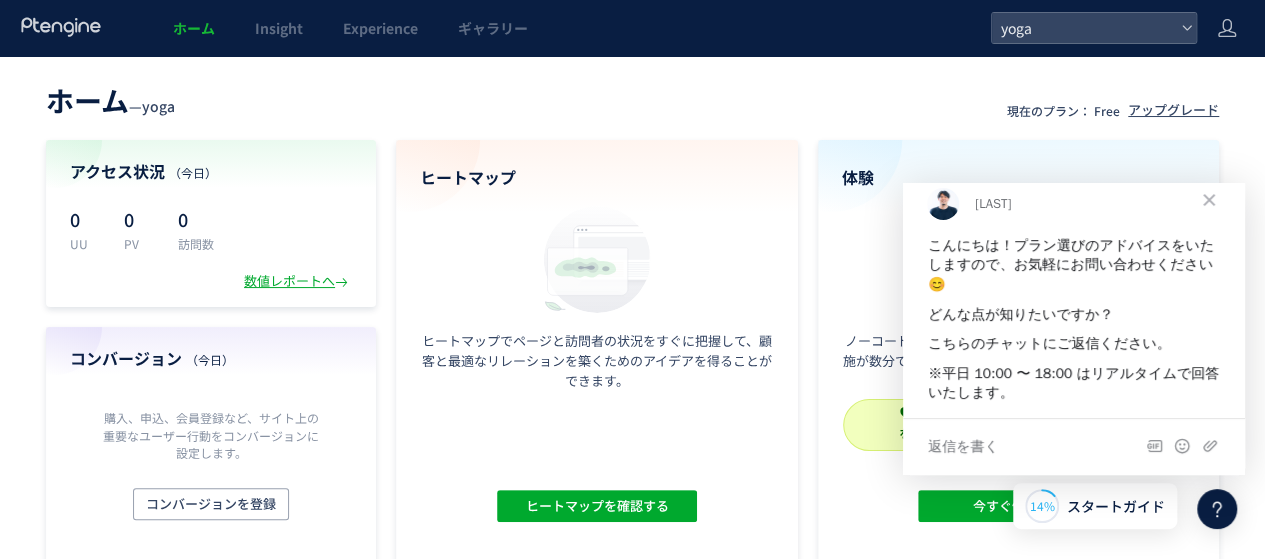 scroll, scrollTop: 0, scrollLeft: 0, axis: both 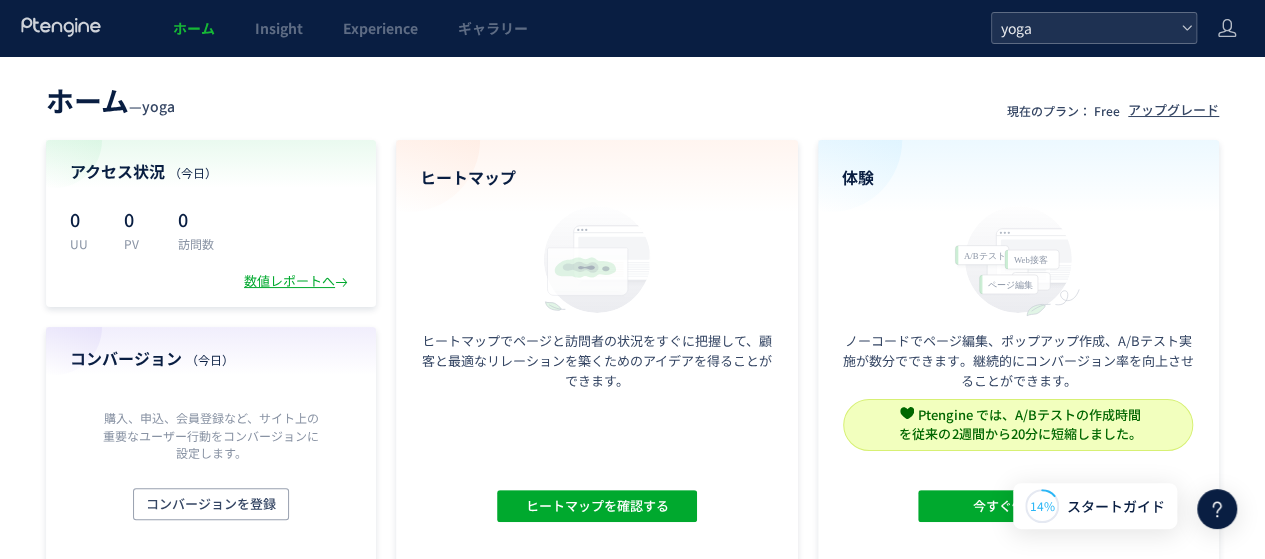 click on "yoga" 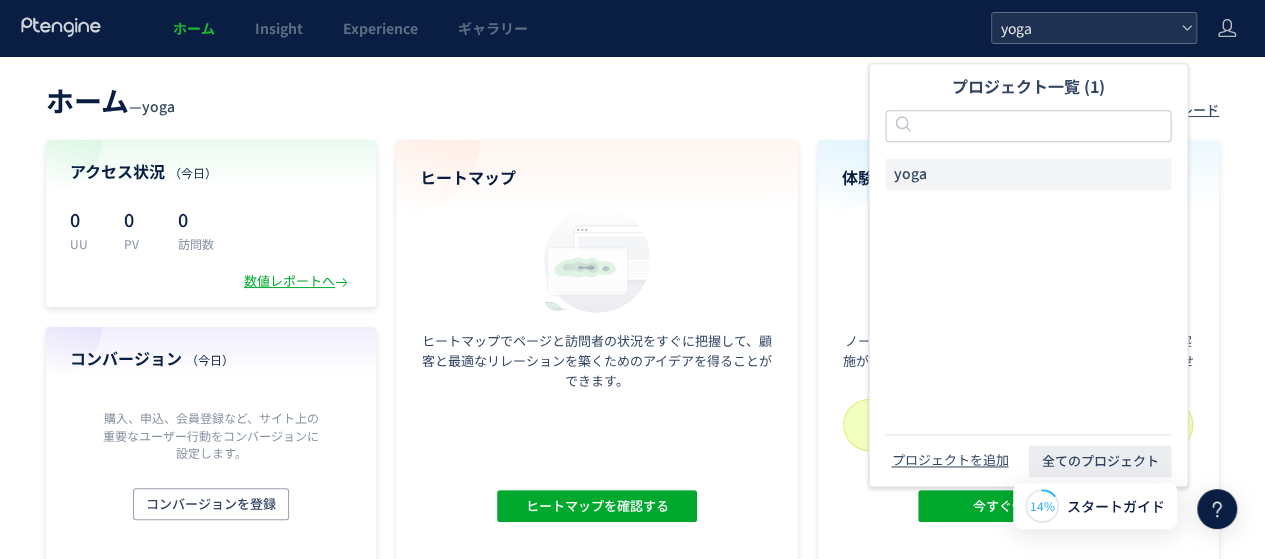 click on "yoga" 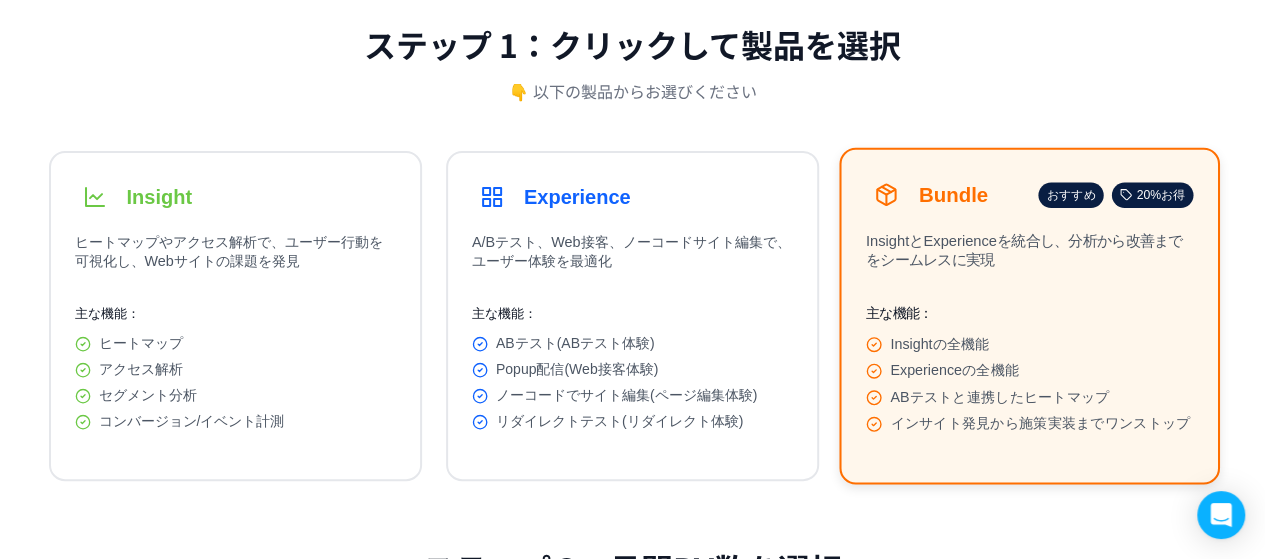 scroll, scrollTop: 200, scrollLeft: 0, axis: vertical 